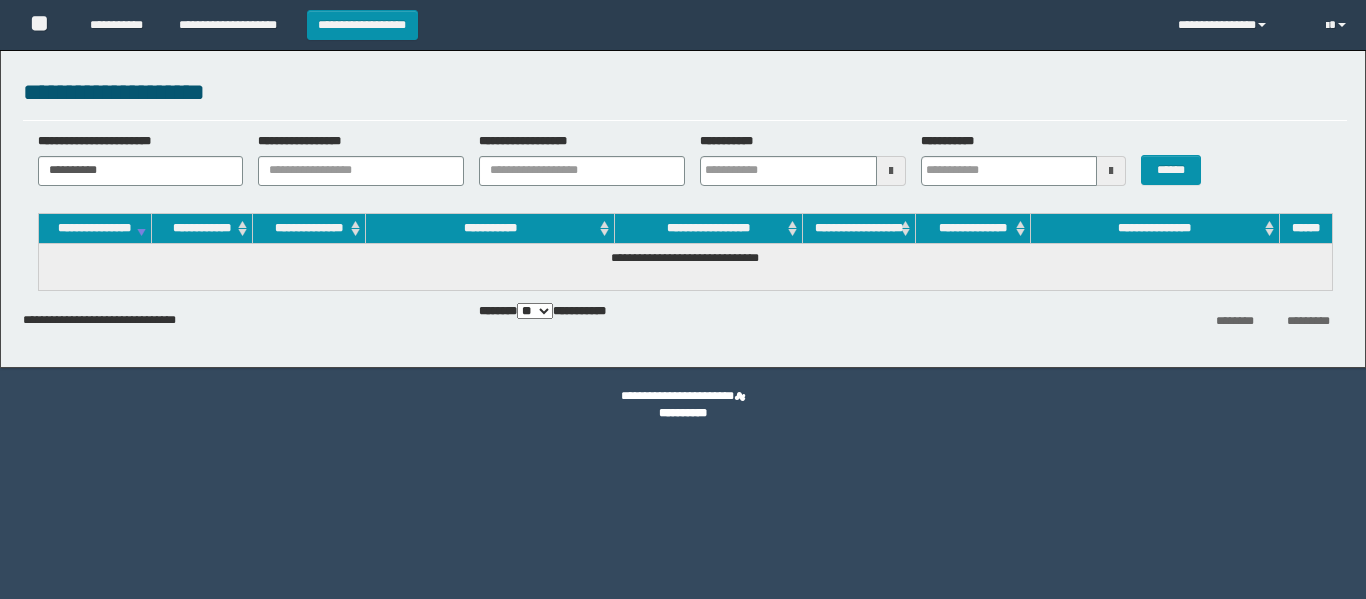 scroll, scrollTop: 0, scrollLeft: 0, axis: both 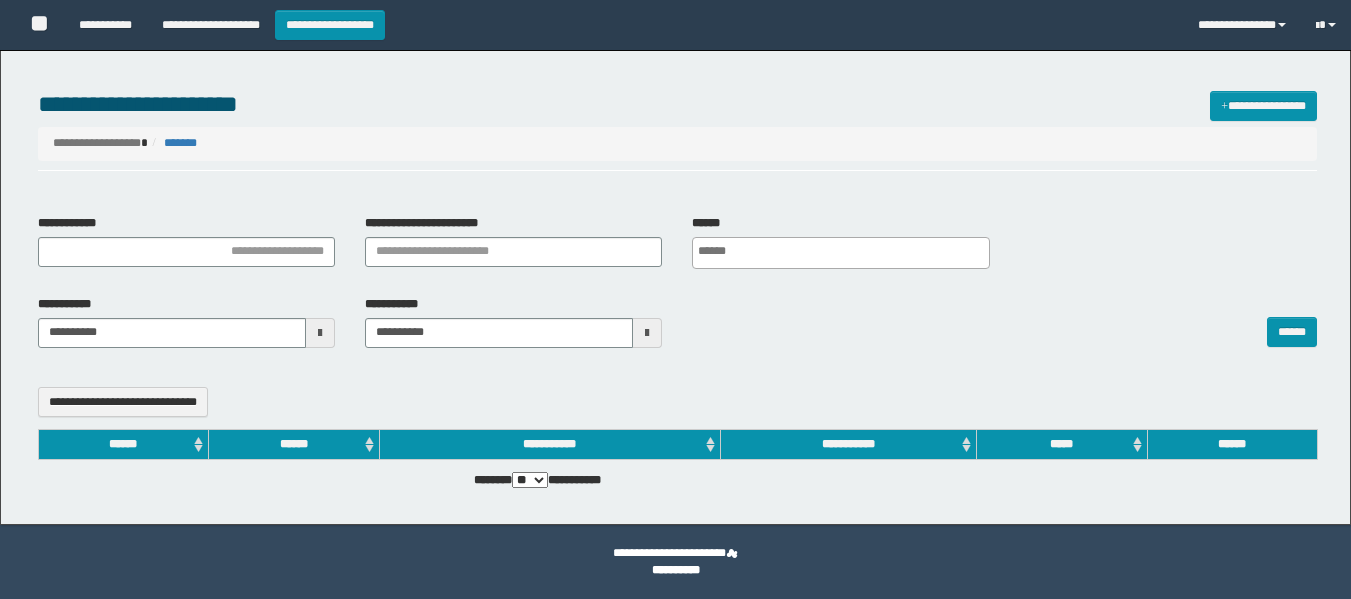 select 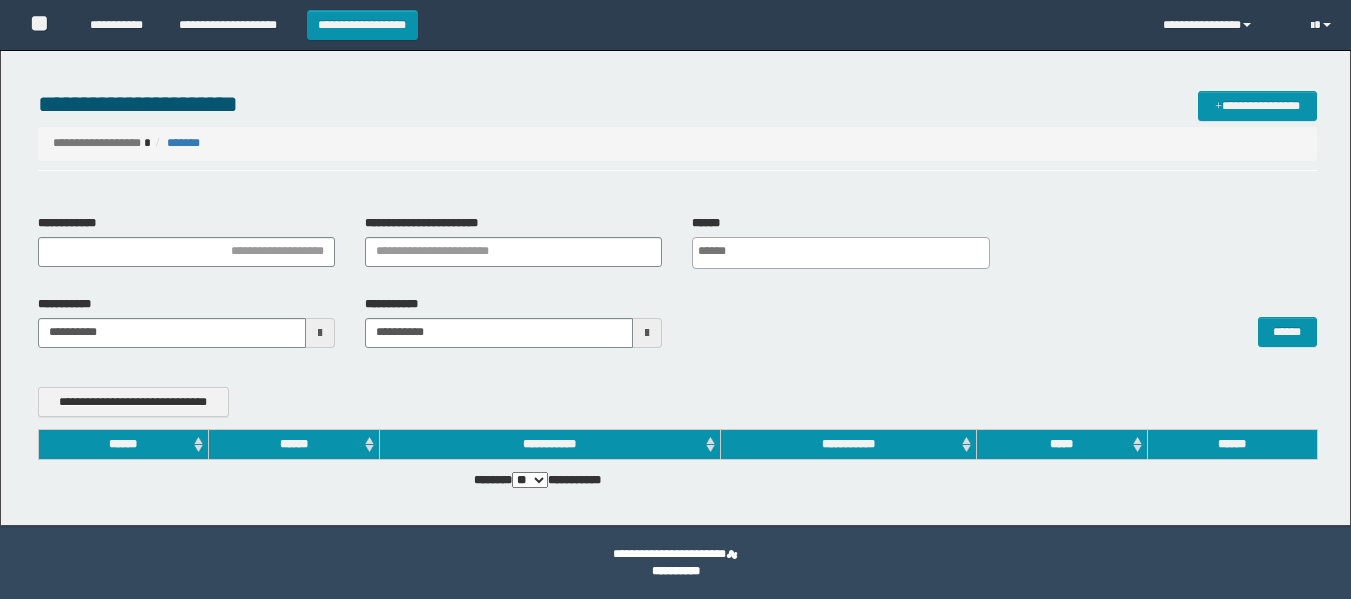 scroll, scrollTop: 0, scrollLeft: 0, axis: both 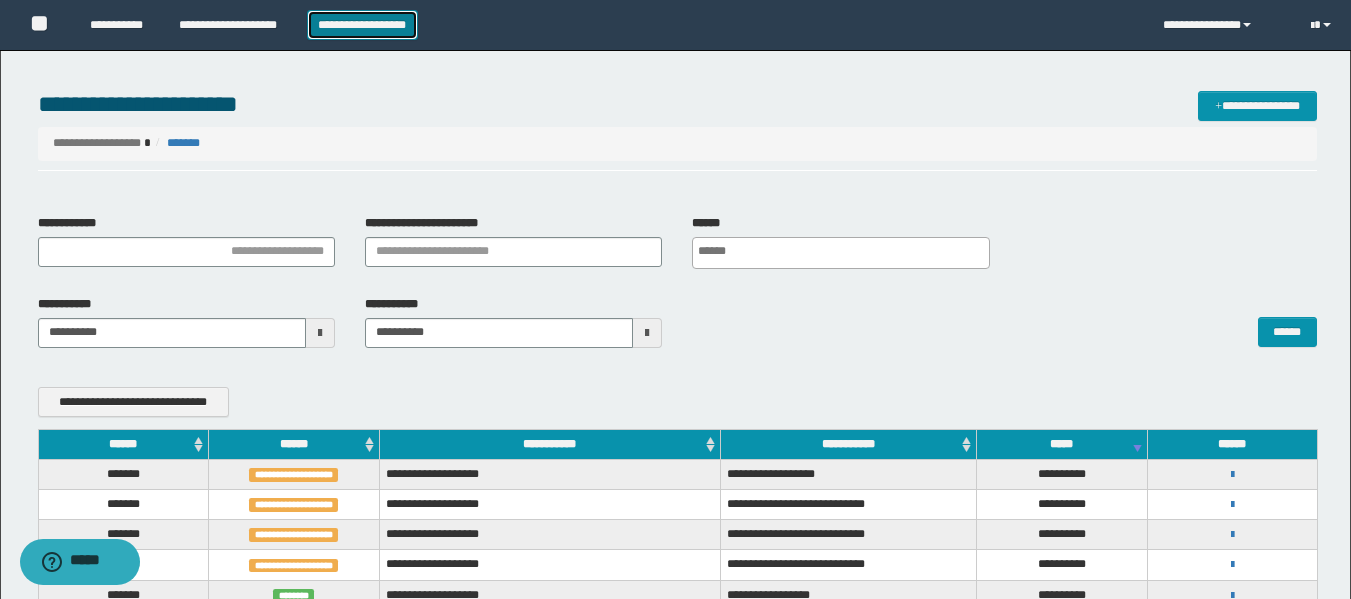 click on "**********" at bounding box center (362, 25) 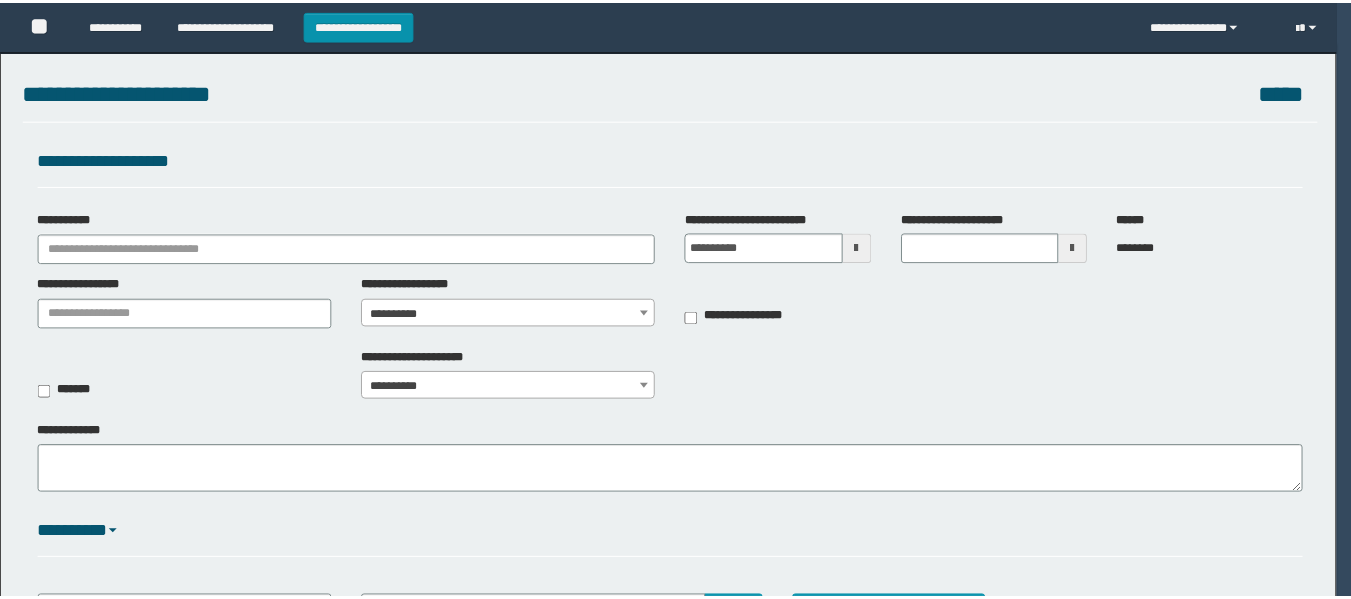 scroll, scrollTop: 0, scrollLeft: 0, axis: both 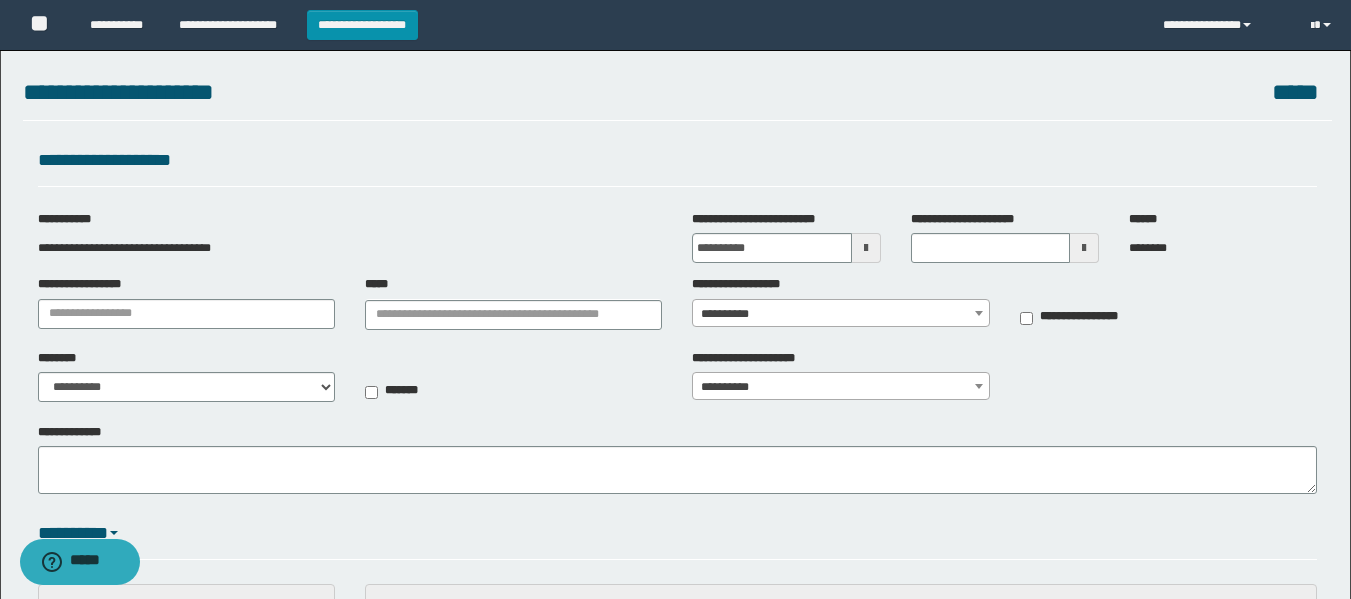 click at bounding box center (866, 248) 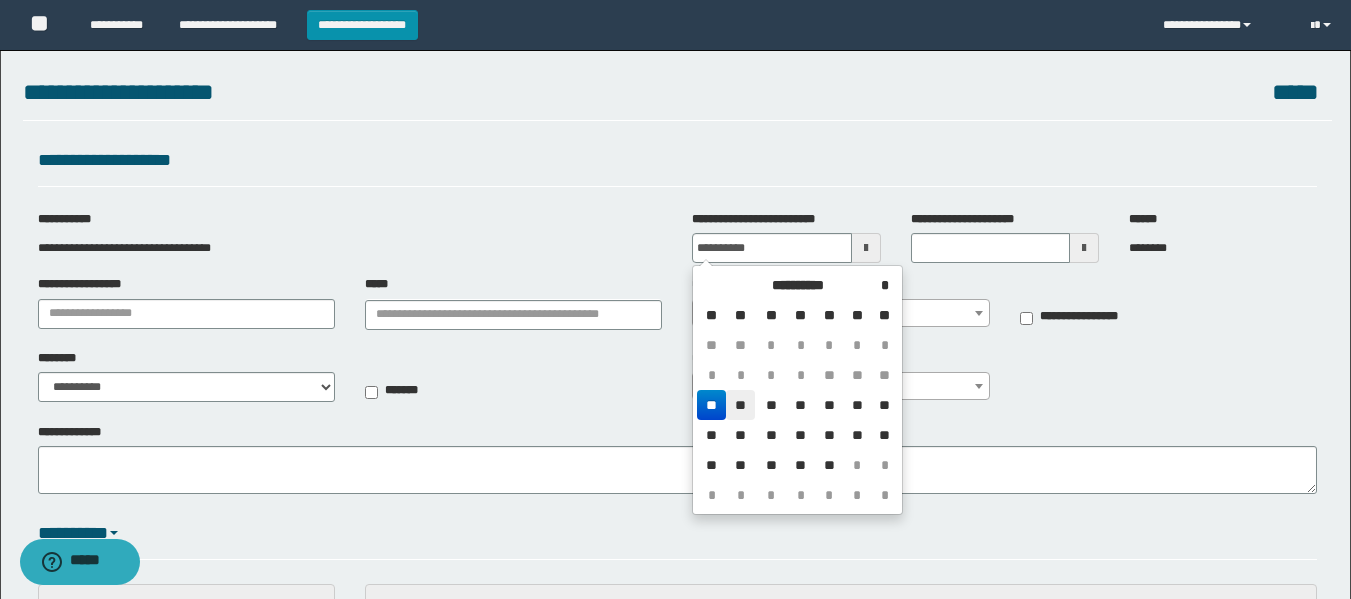 click on "**" at bounding box center [740, 405] 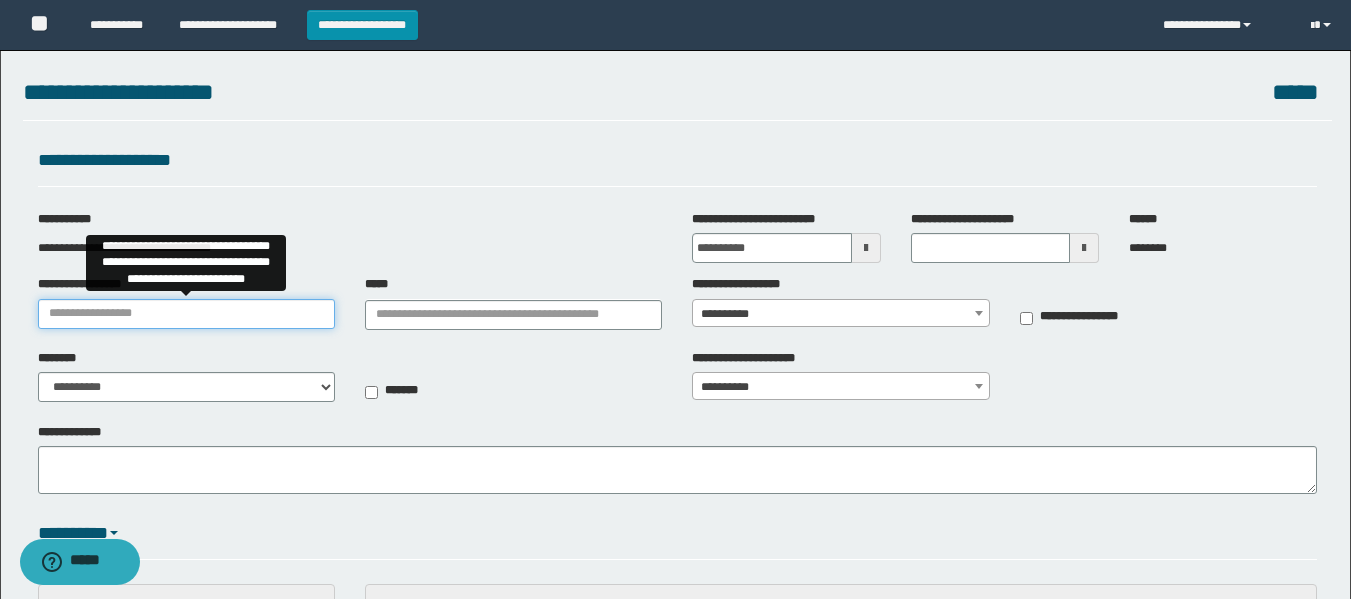 click on "**********" at bounding box center (186, 314) 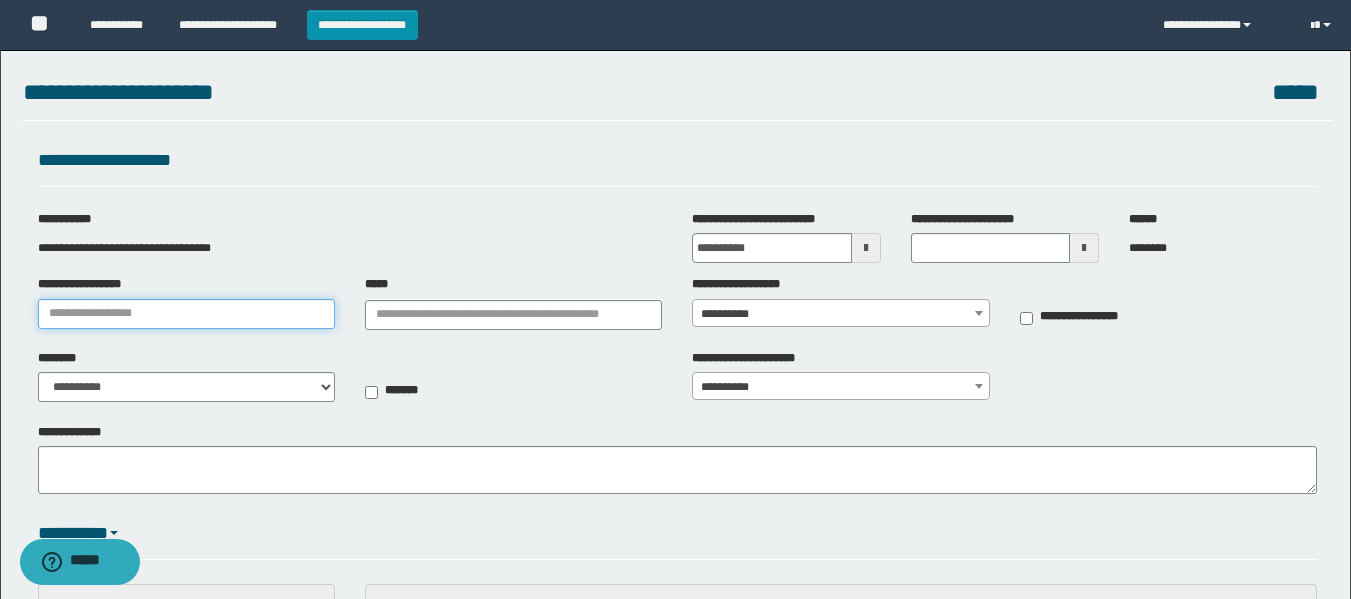 type on "**********" 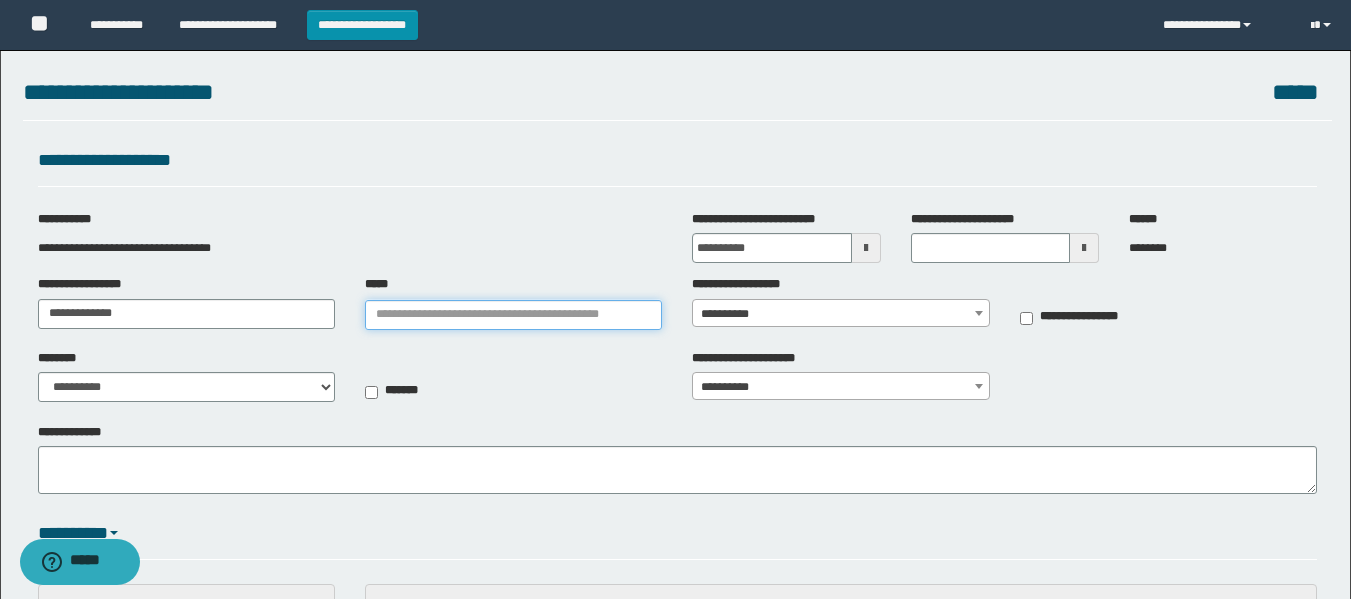 click on "*****" at bounding box center [513, 315] 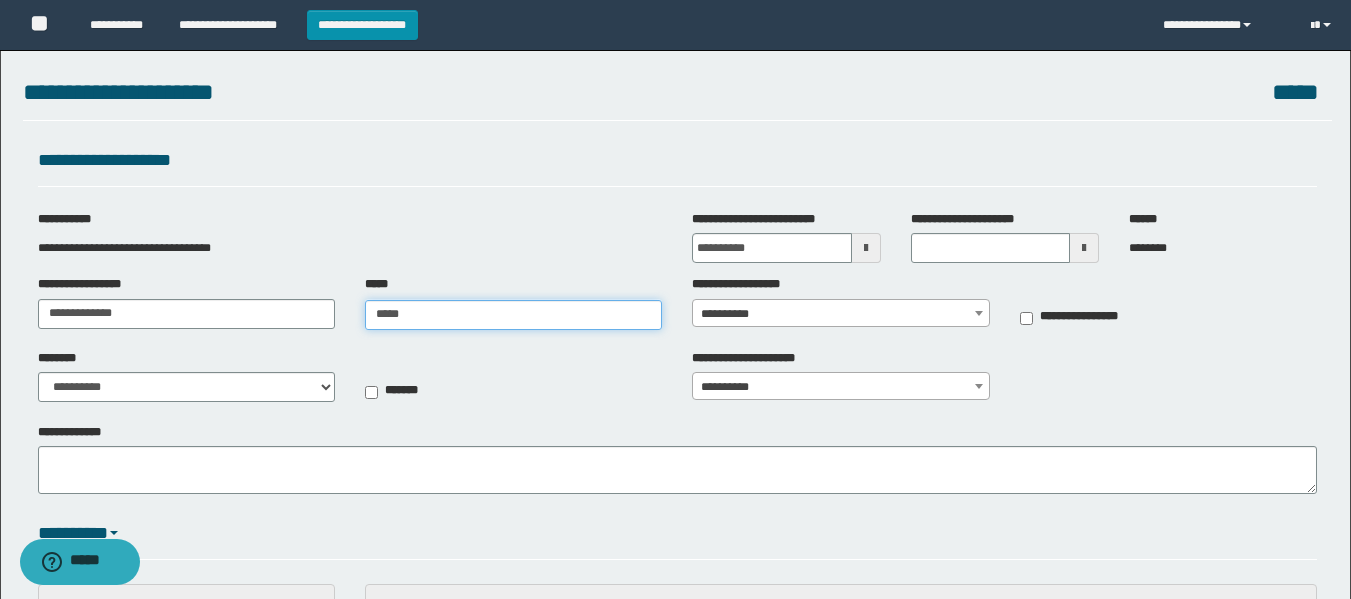 type on "******" 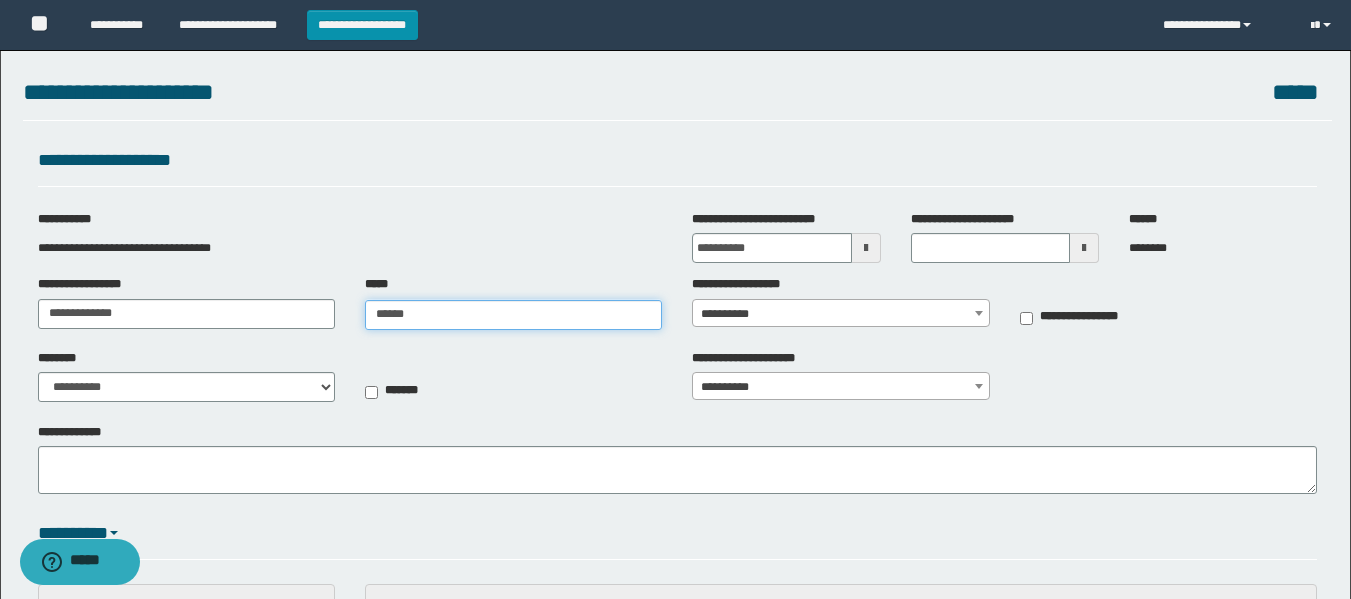 type on "******" 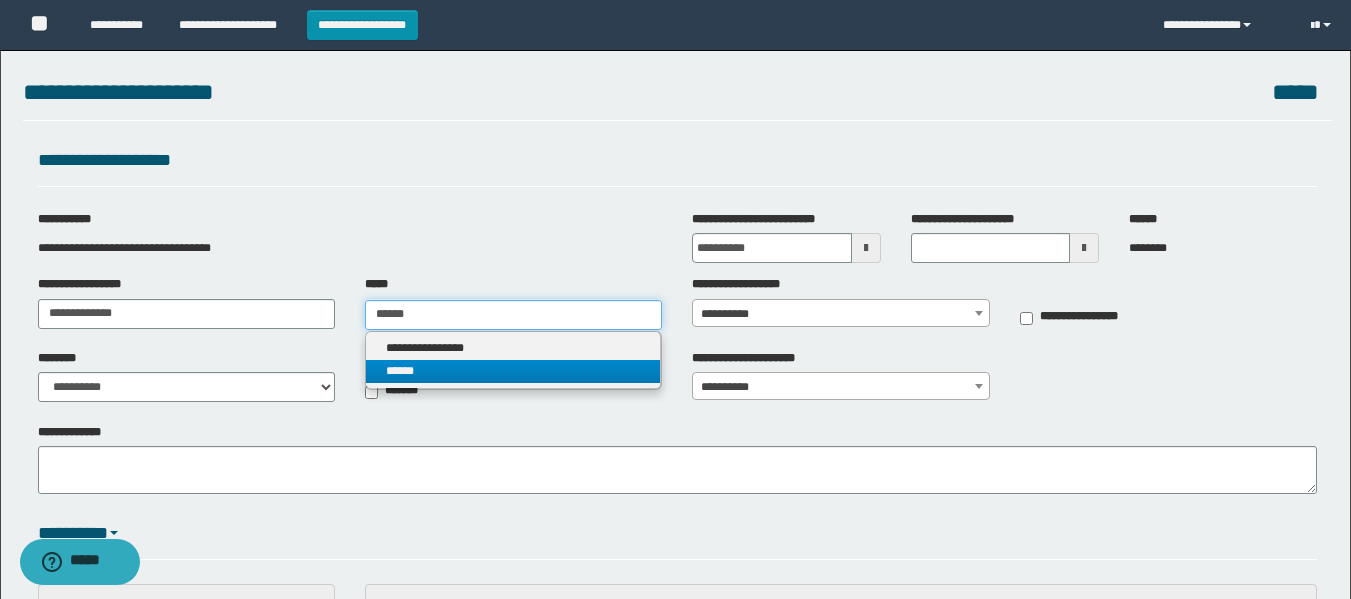 type on "******" 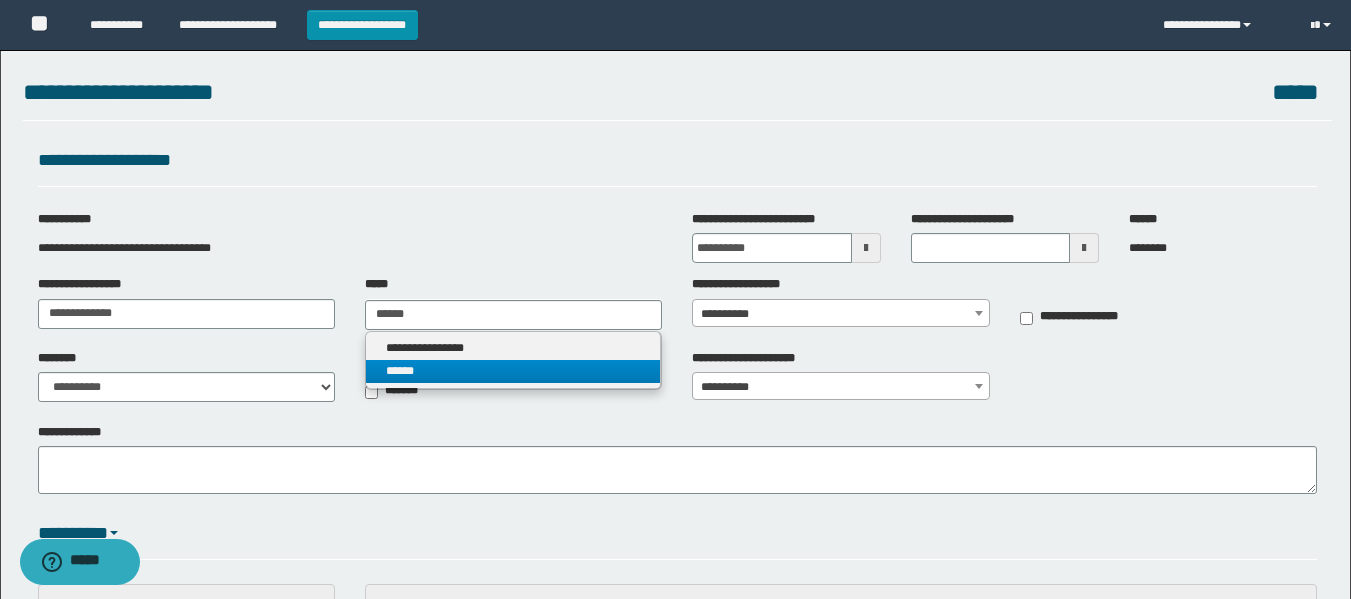 type 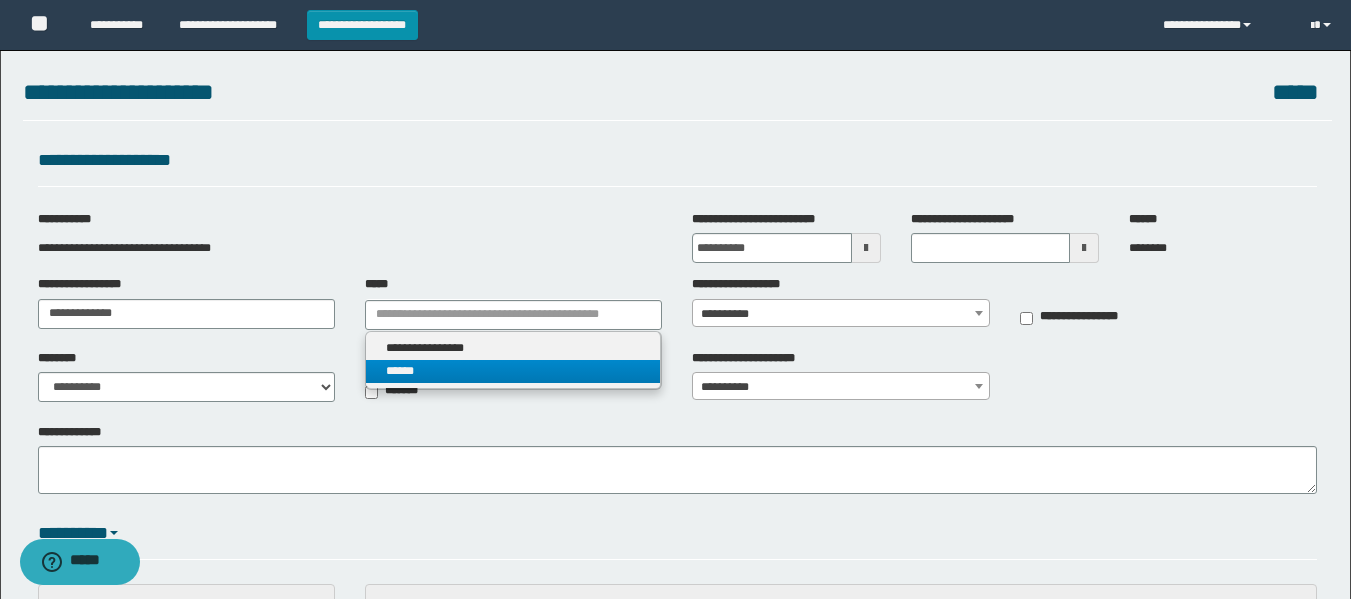 click on "******" at bounding box center [513, 371] 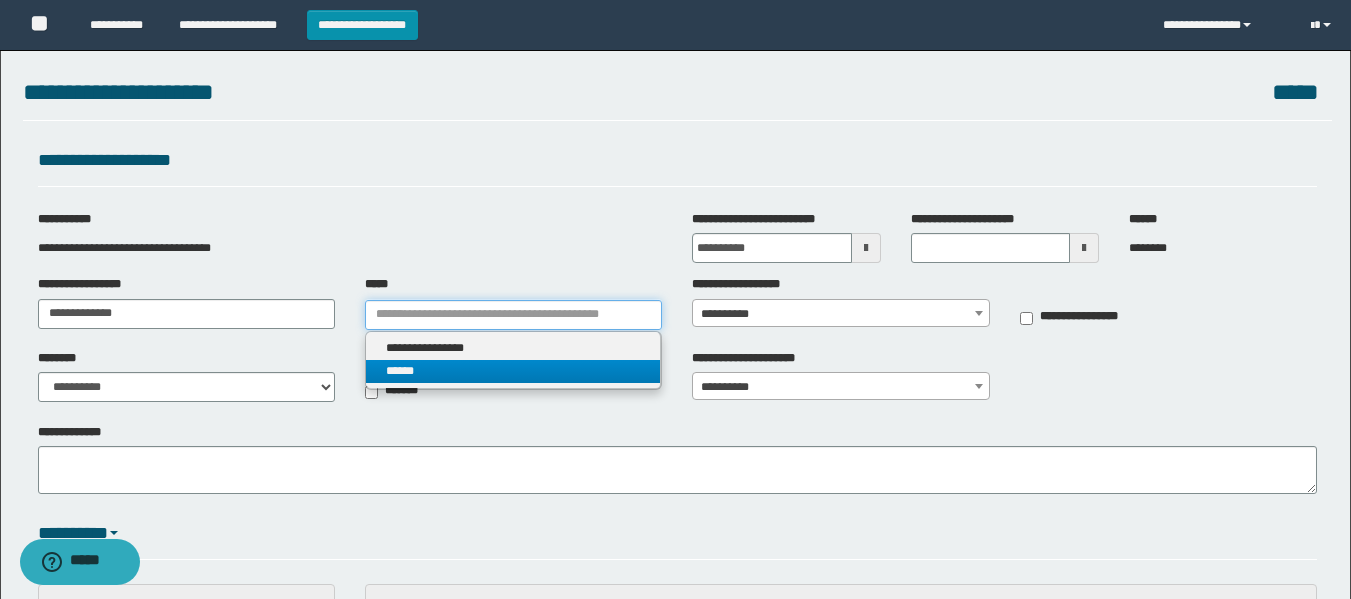 type 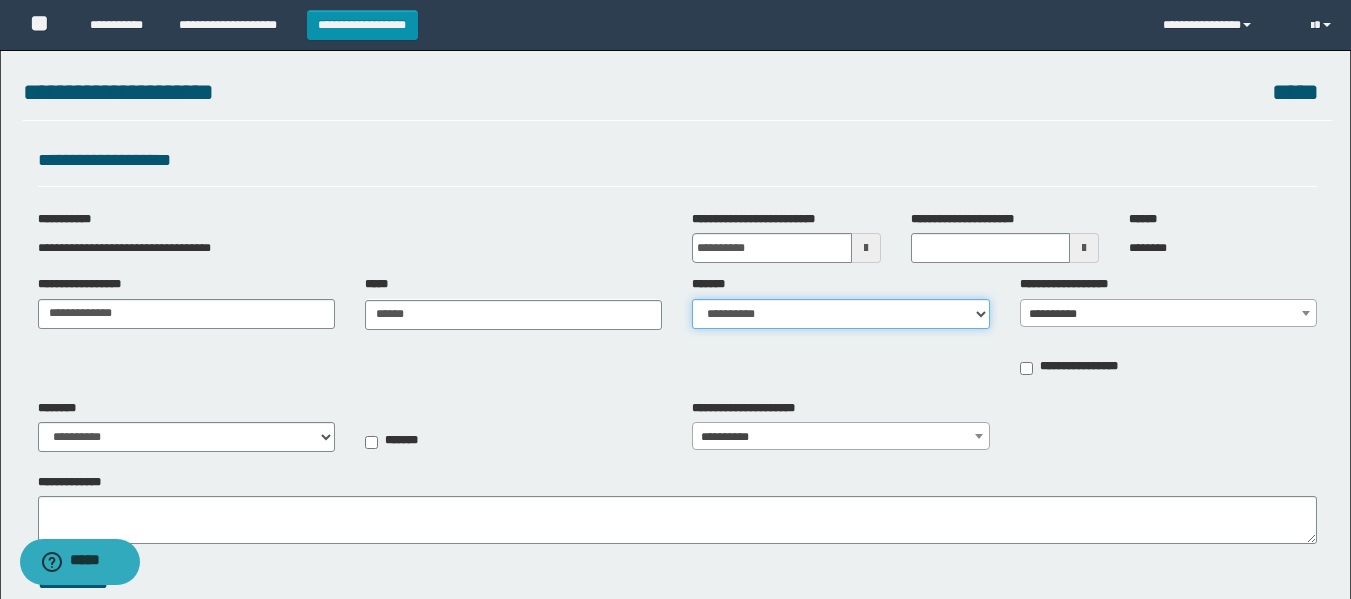 click on "**********" at bounding box center [840, 314] 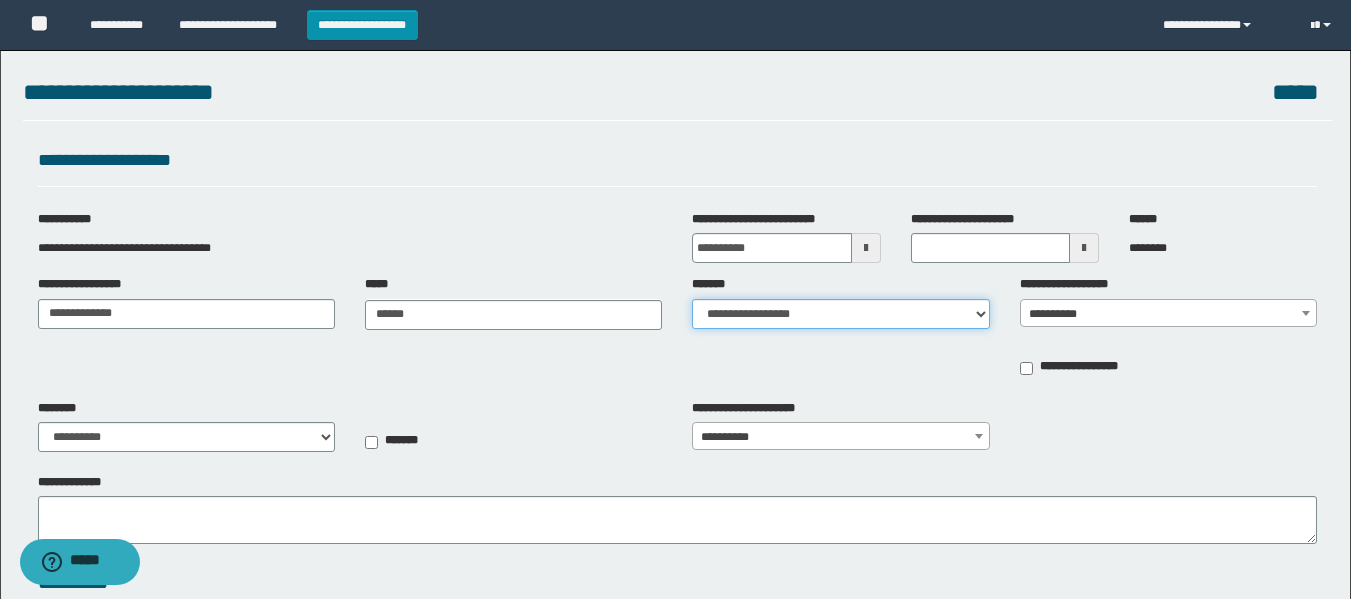 click on "**********" at bounding box center [840, 314] 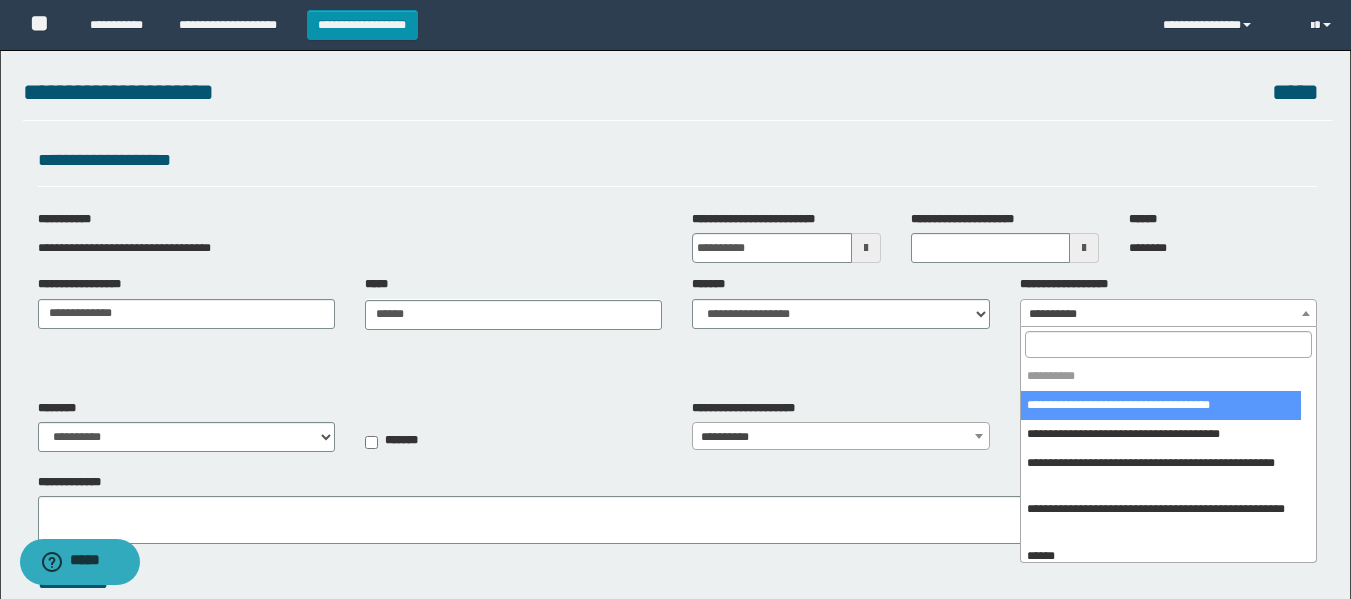 click on "**********" at bounding box center (1168, 314) 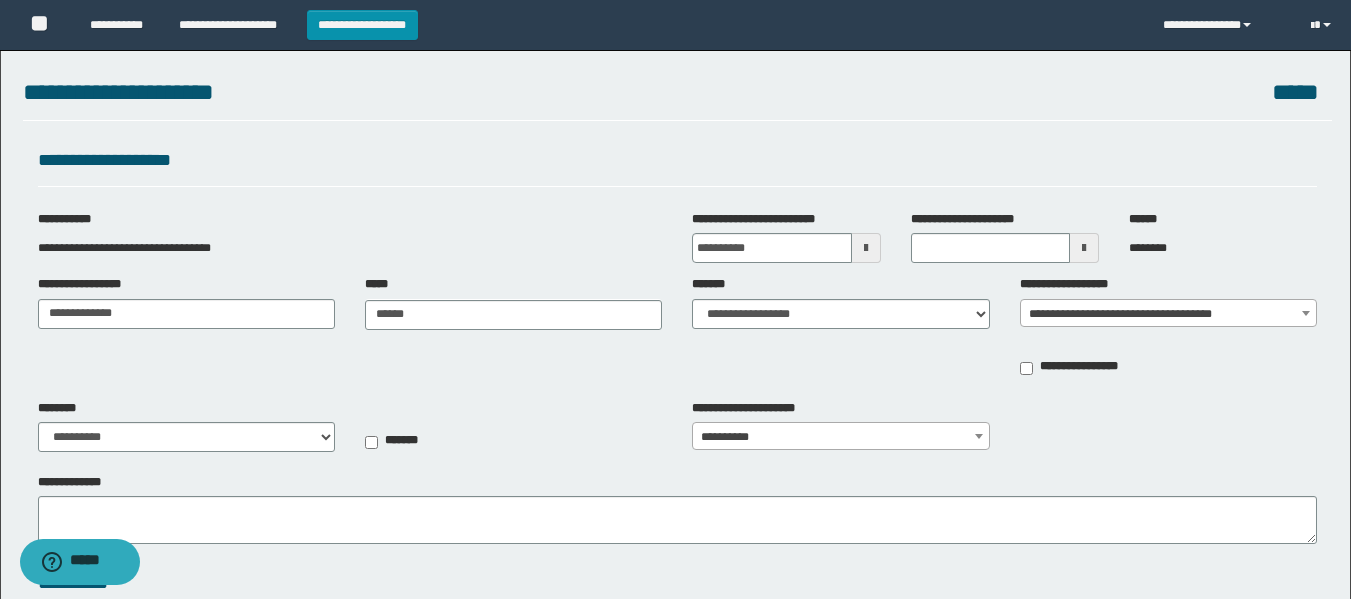 type on "**********" 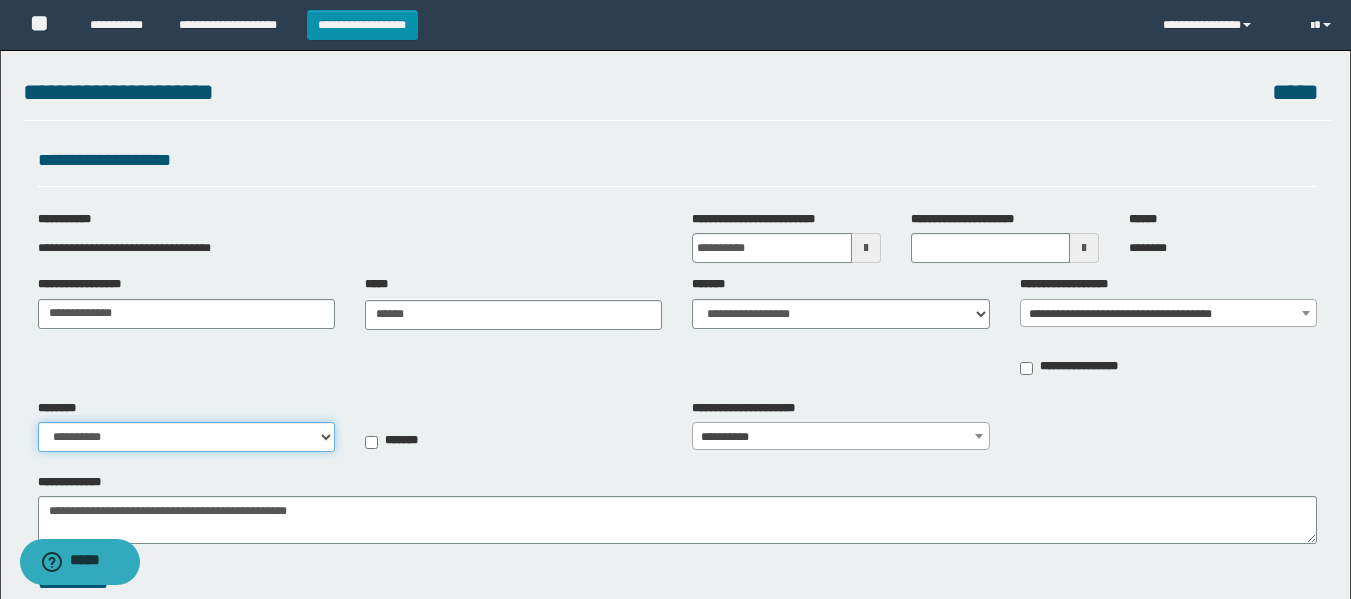 click on "**********" at bounding box center [186, 437] 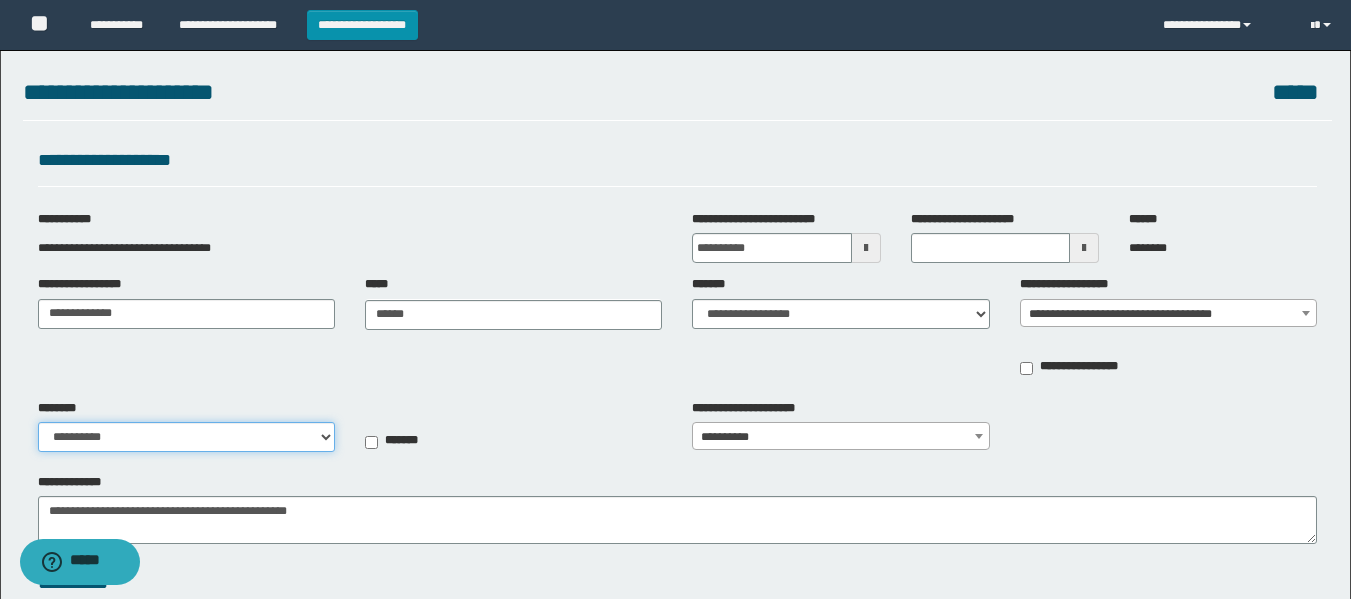 select on "**" 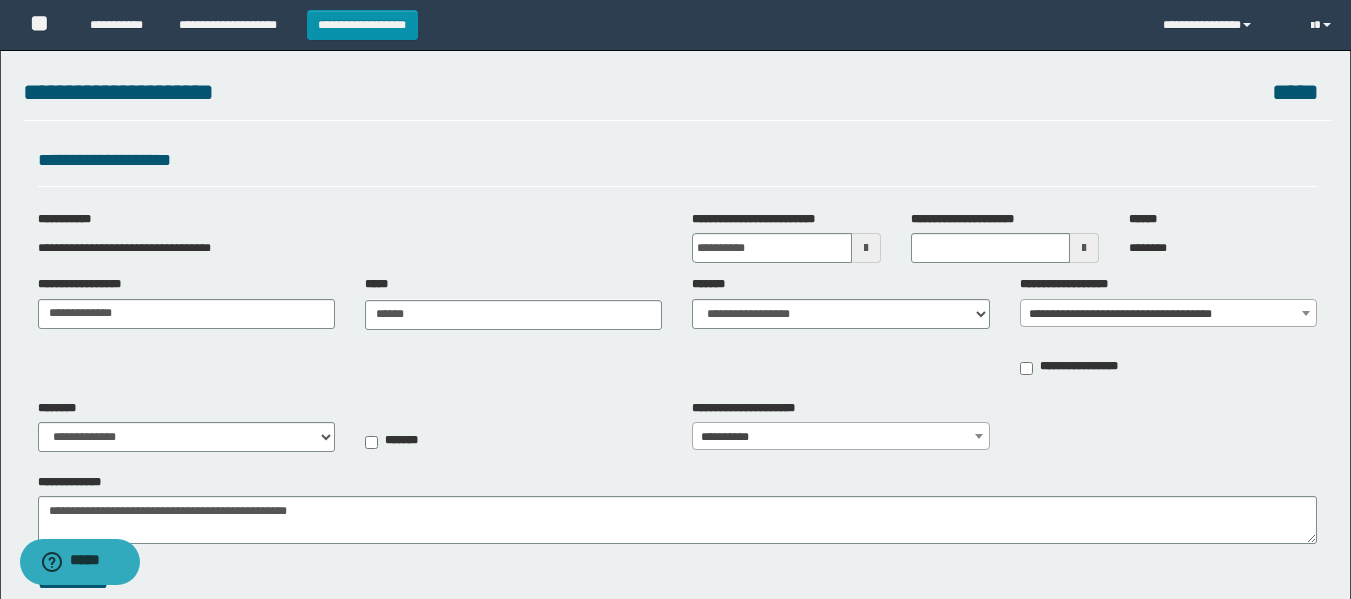 click on "**********" at bounding box center [675, 550] 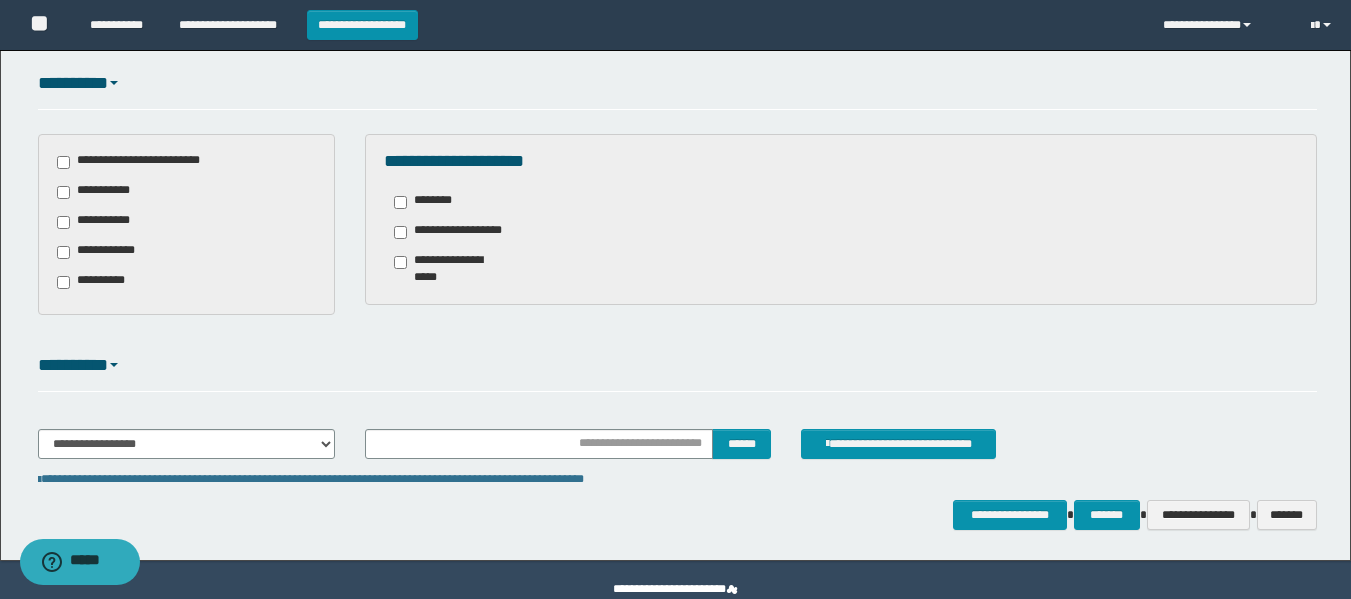 scroll, scrollTop: 536, scrollLeft: 0, axis: vertical 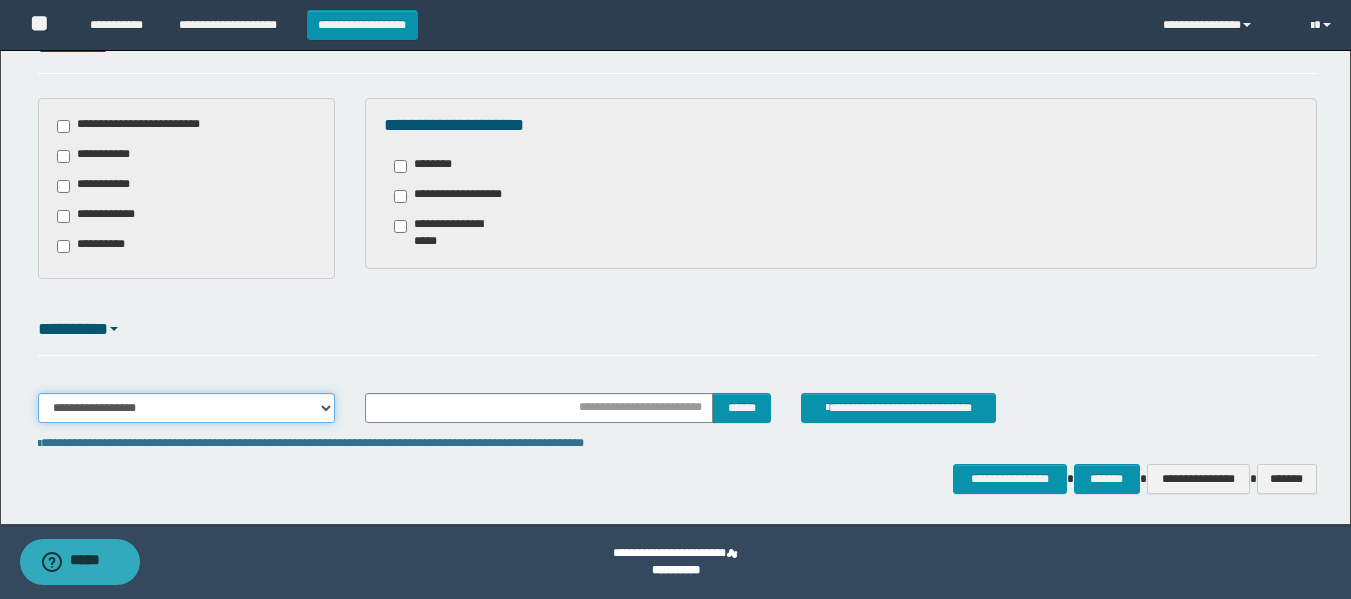 click on "**********" at bounding box center [186, 408] 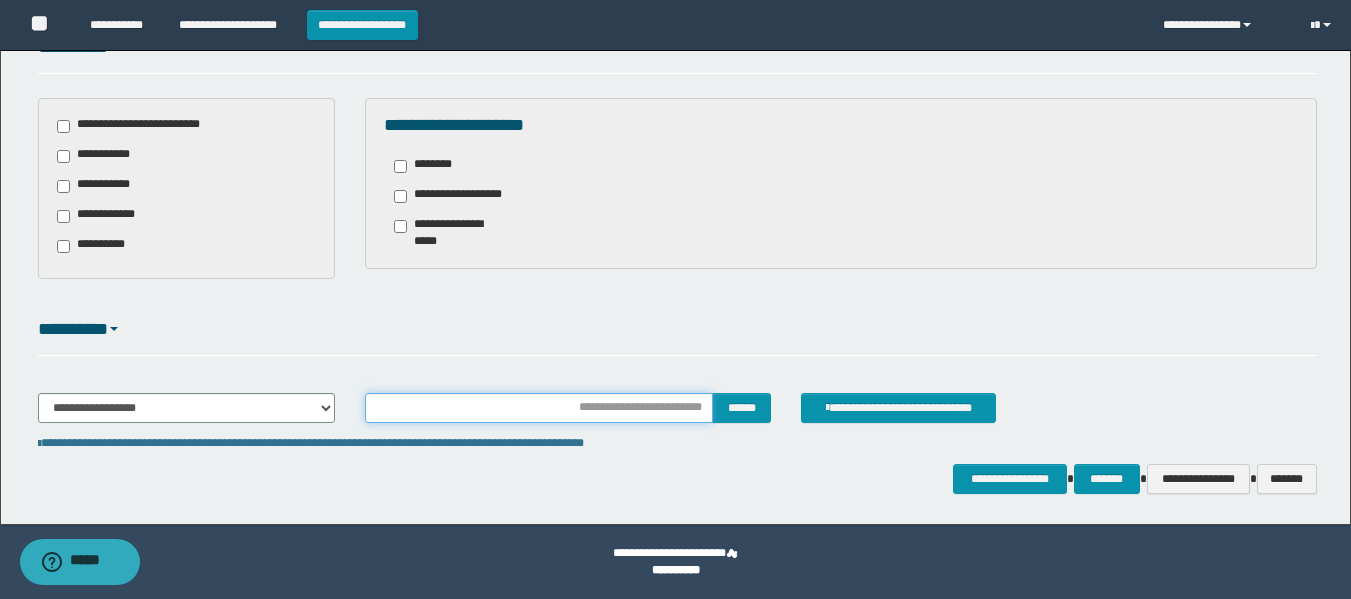 click at bounding box center (539, 408) 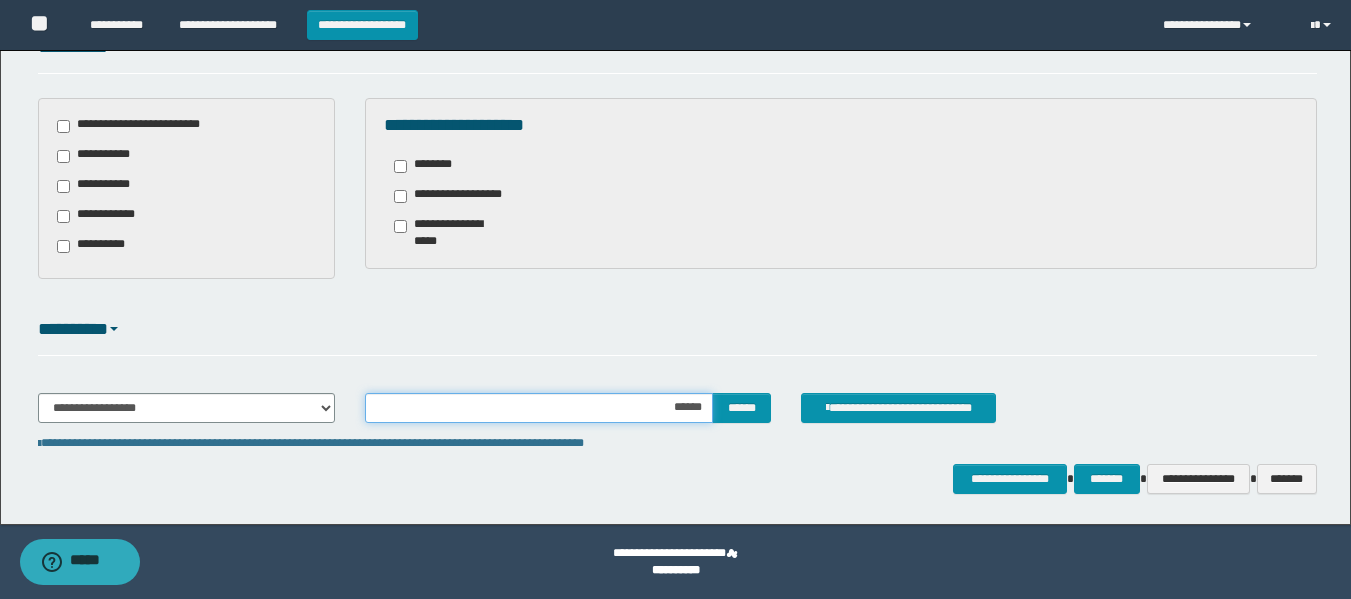 type on "*******" 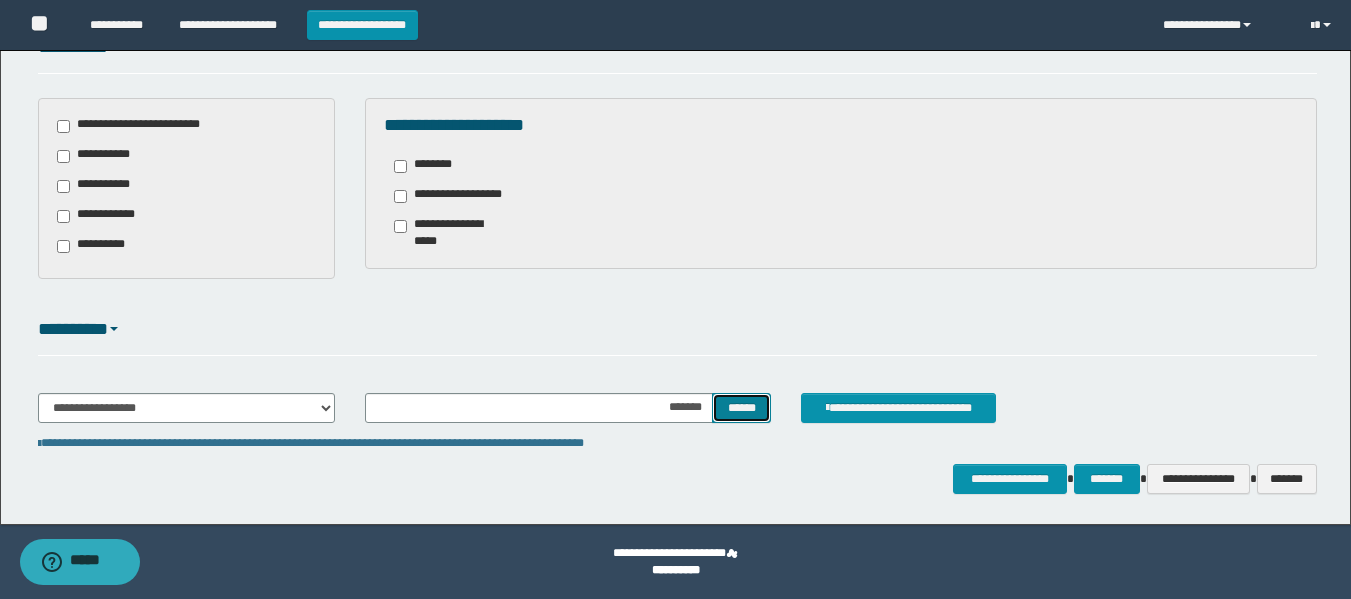 click on "******" at bounding box center (741, 408) 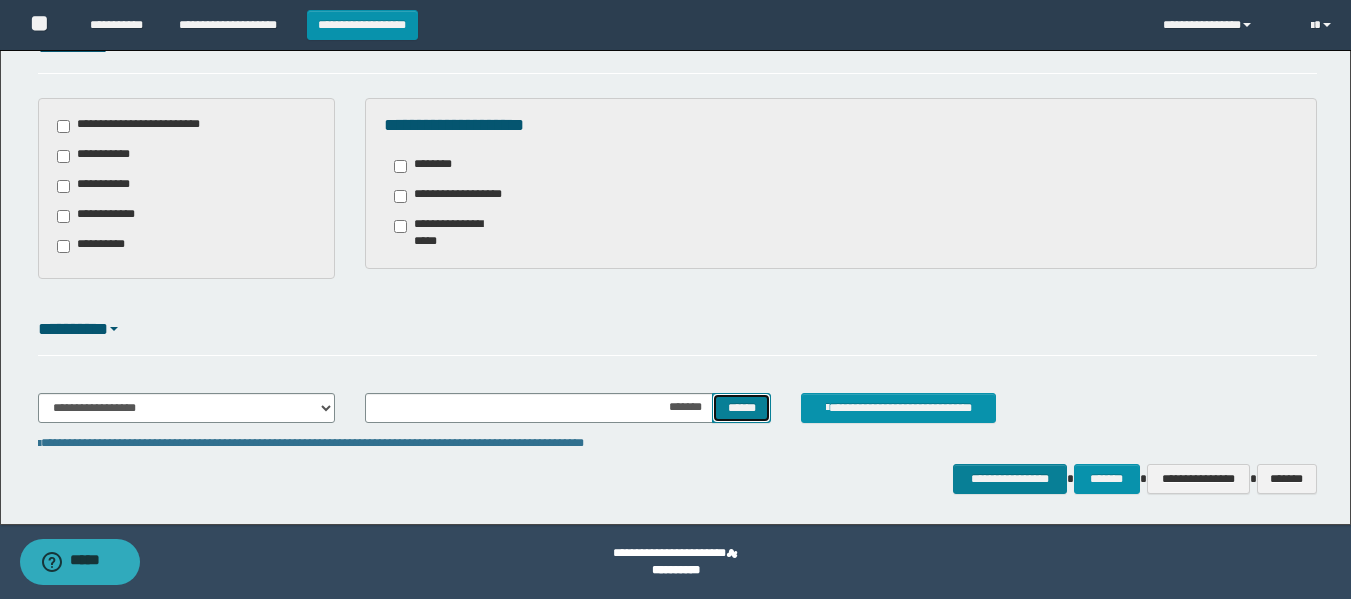 select on "*" 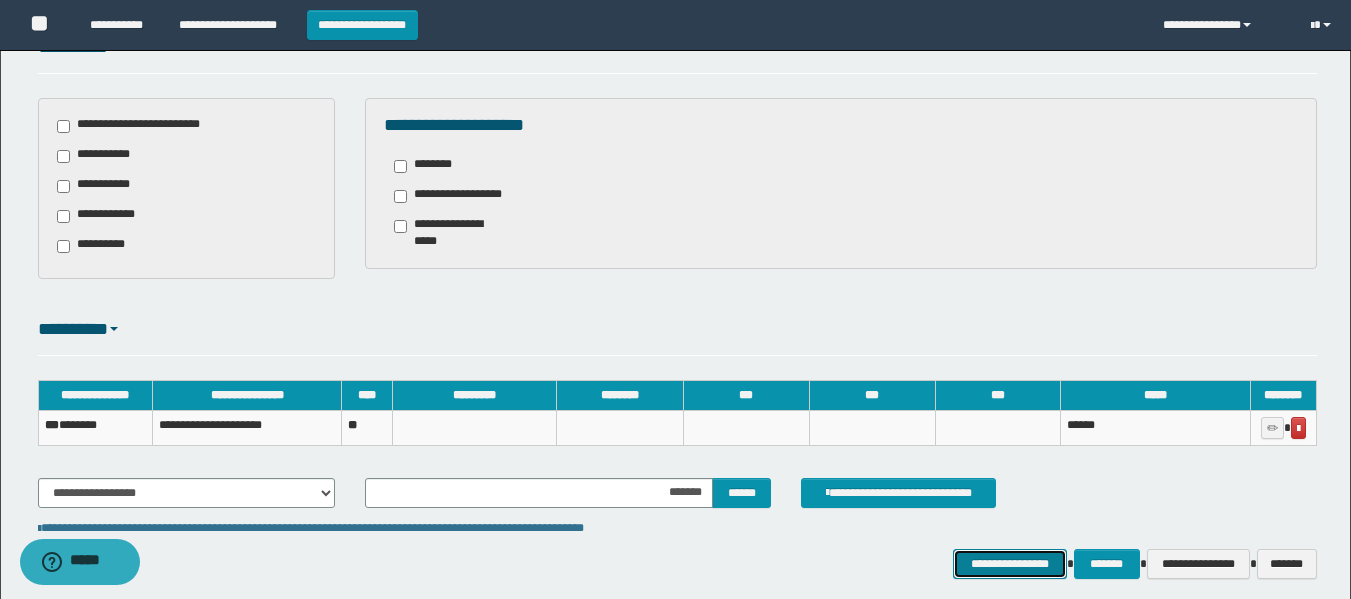 click on "**********" at bounding box center (1009, 564) 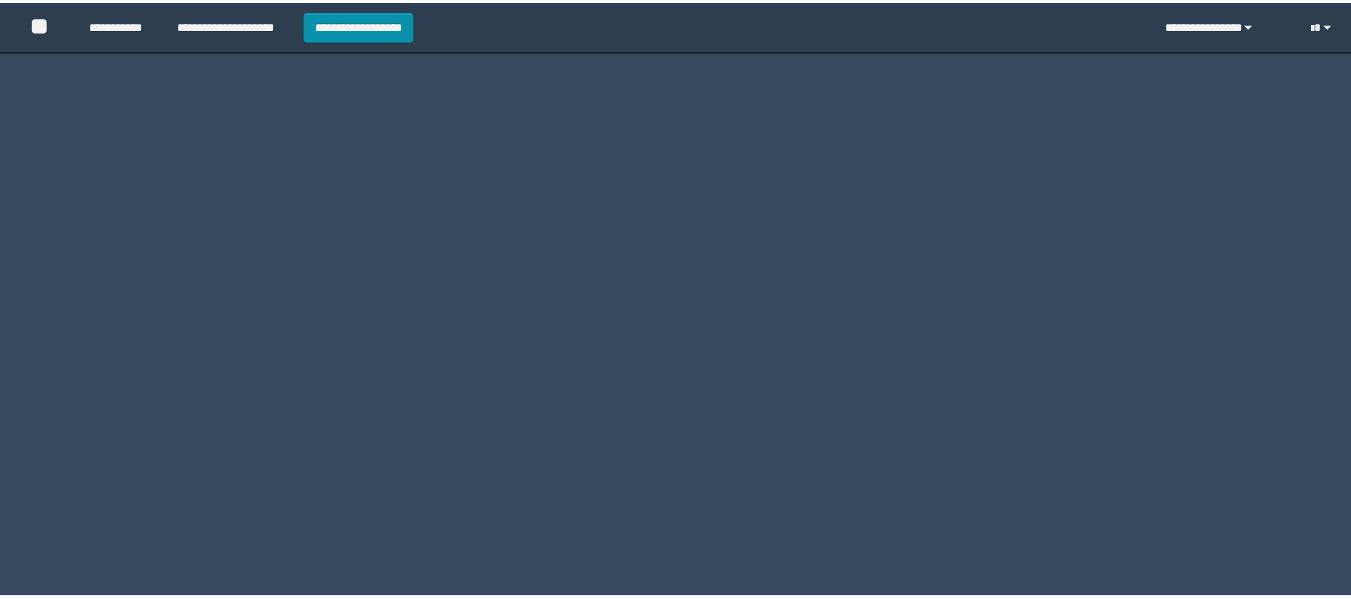 scroll, scrollTop: 0, scrollLeft: 0, axis: both 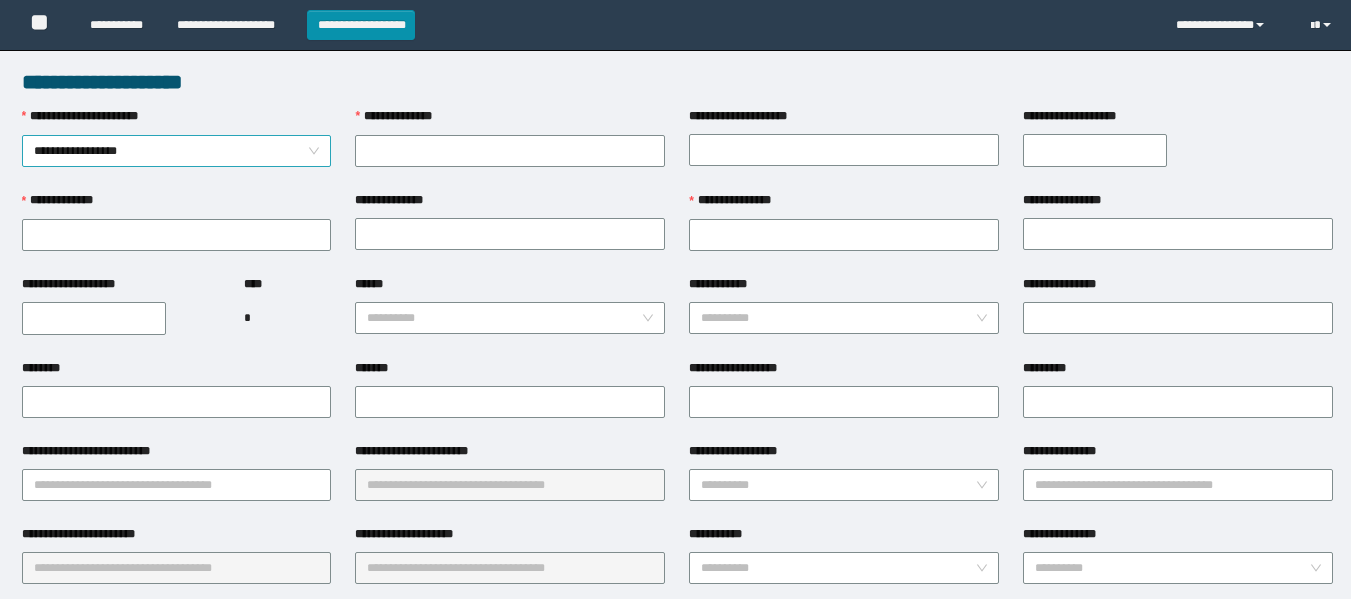 click on "**********" at bounding box center (177, 151) 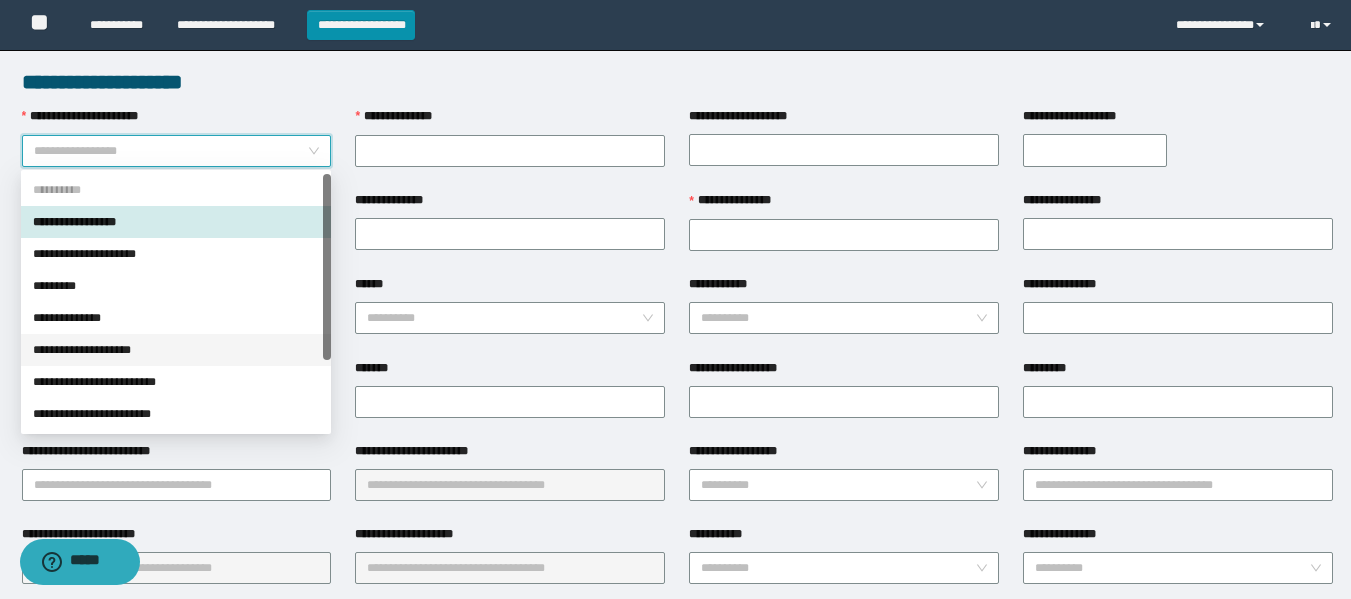 scroll, scrollTop: 96, scrollLeft: 0, axis: vertical 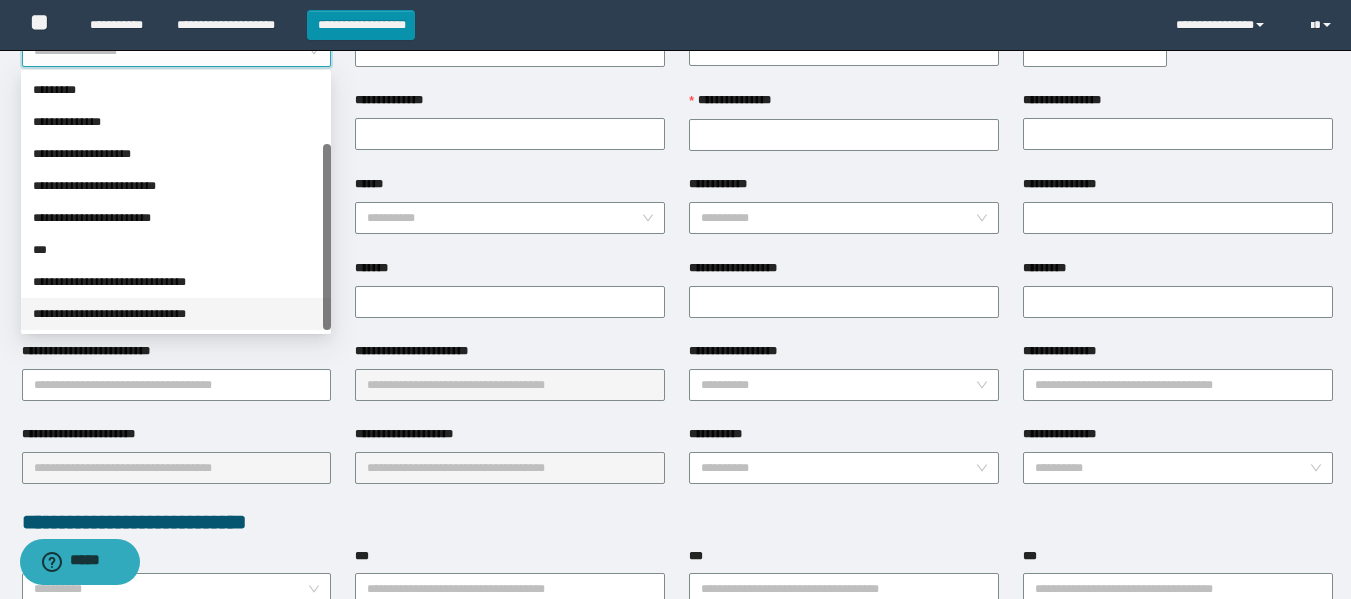 click on "**********" at bounding box center [176, 314] 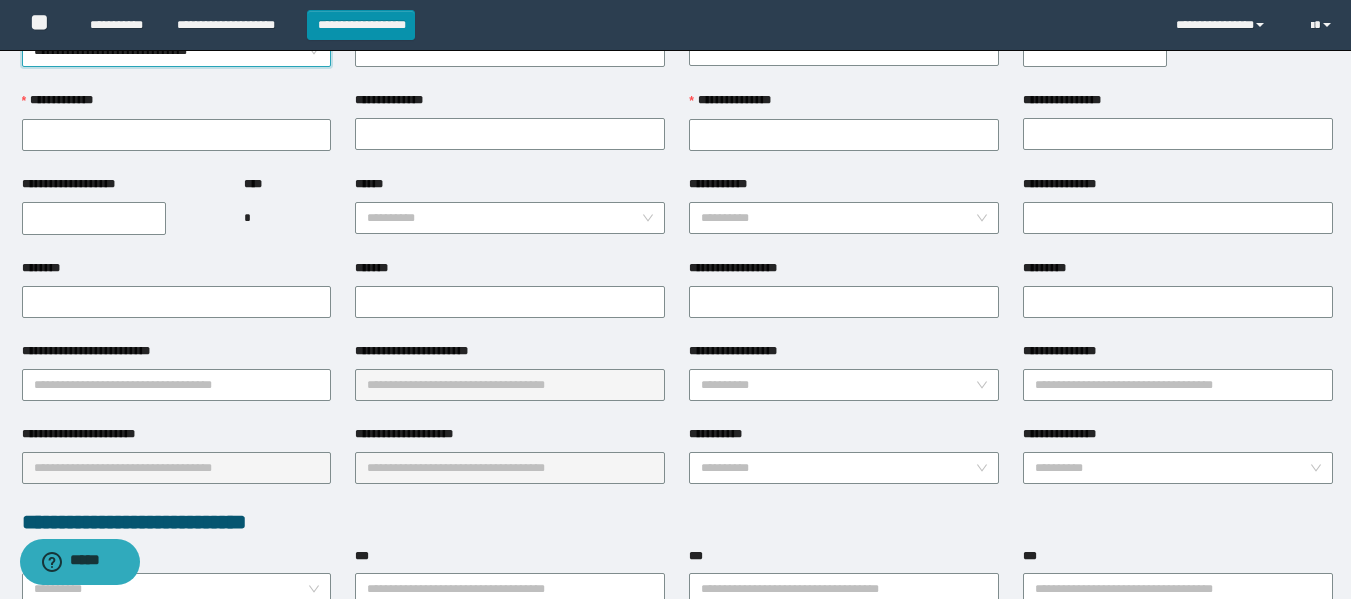 scroll, scrollTop: 0, scrollLeft: 0, axis: both 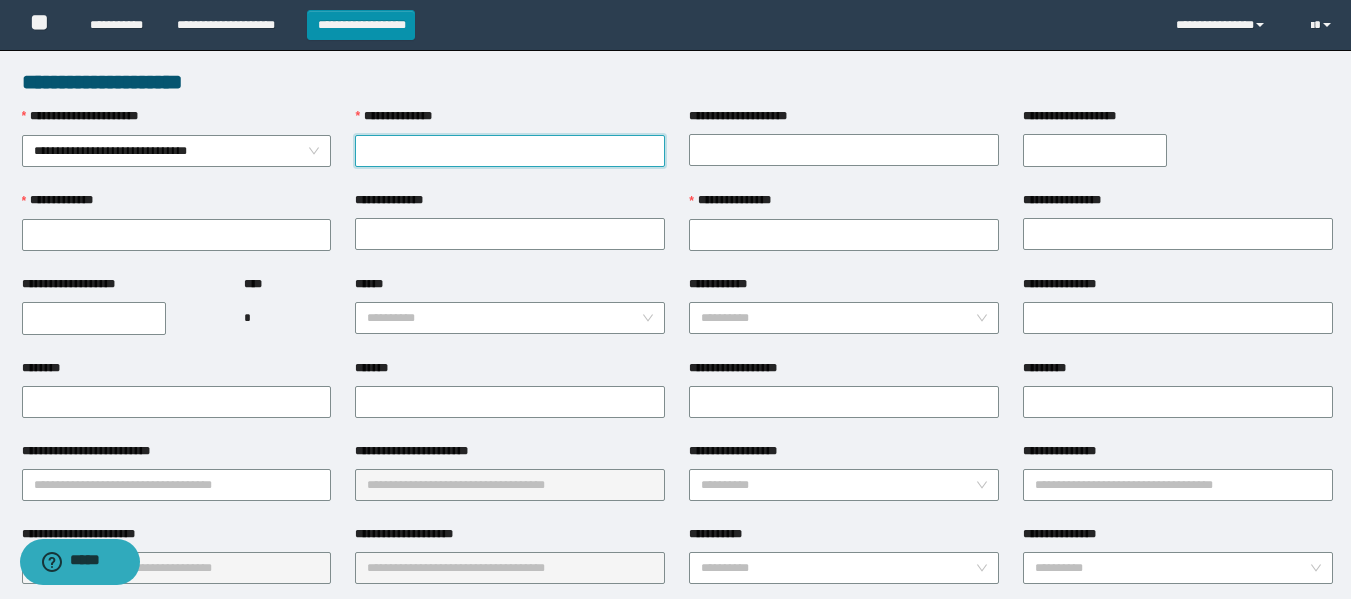 click on "**********" at bounding box center (510, 151) 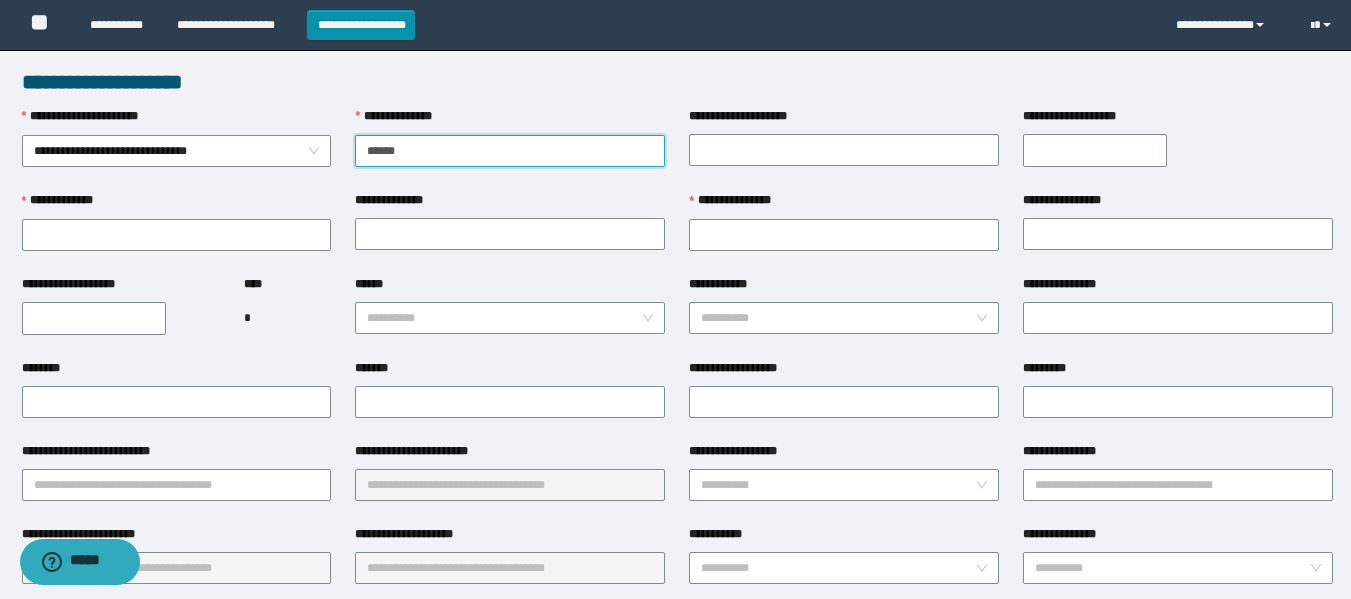 type on "*******" 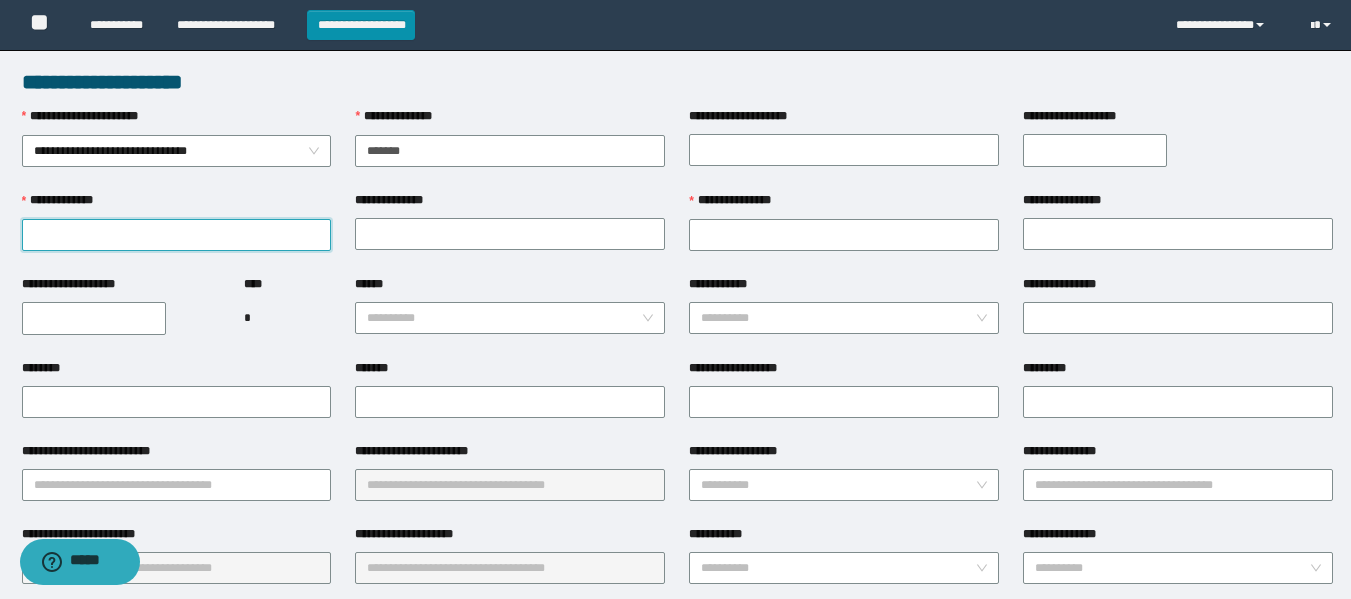 click on "**********" at bounding box center [177, 235] 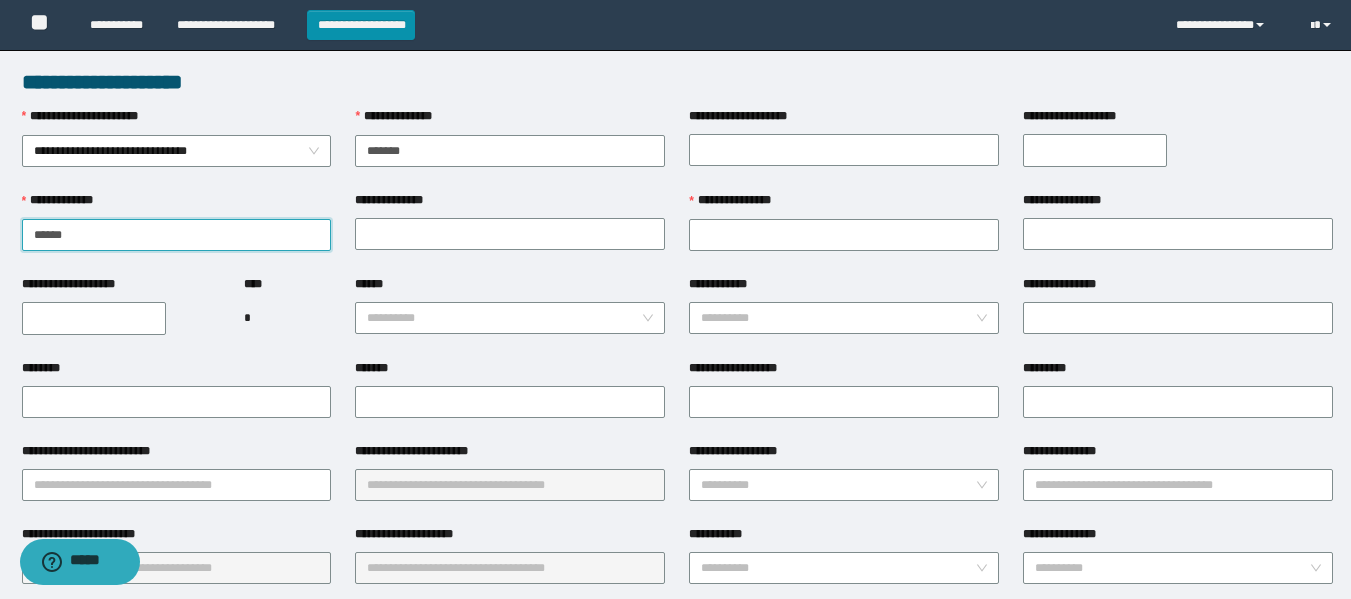 type on "******" 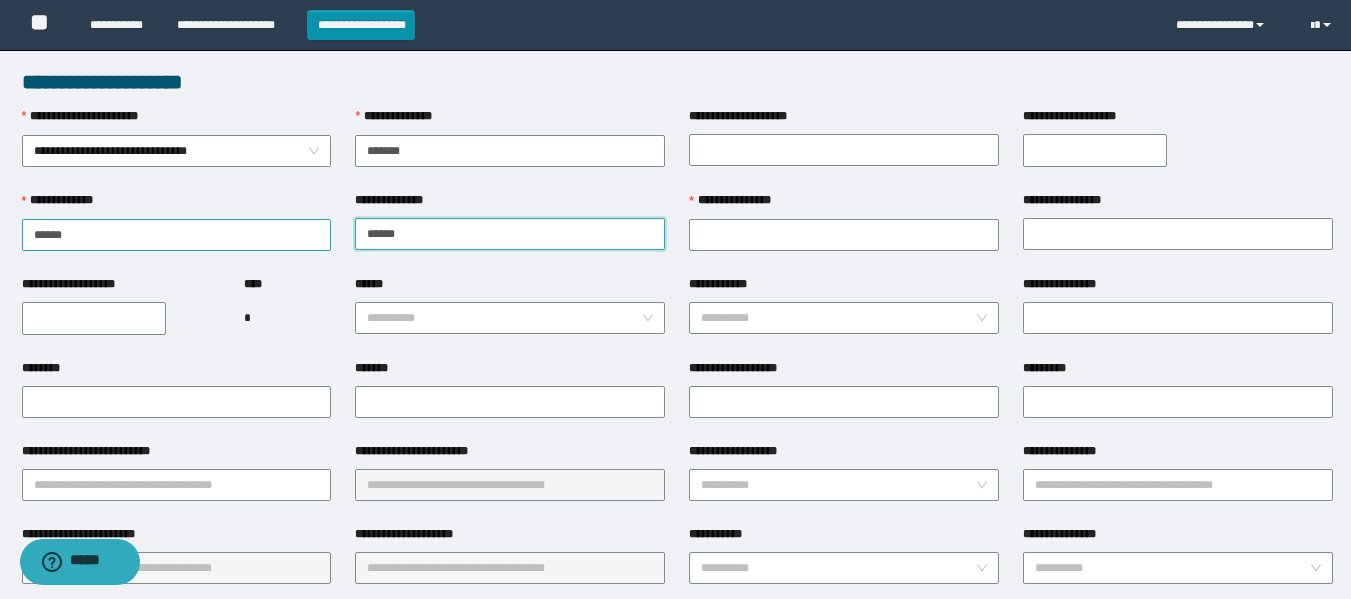 type on "******" 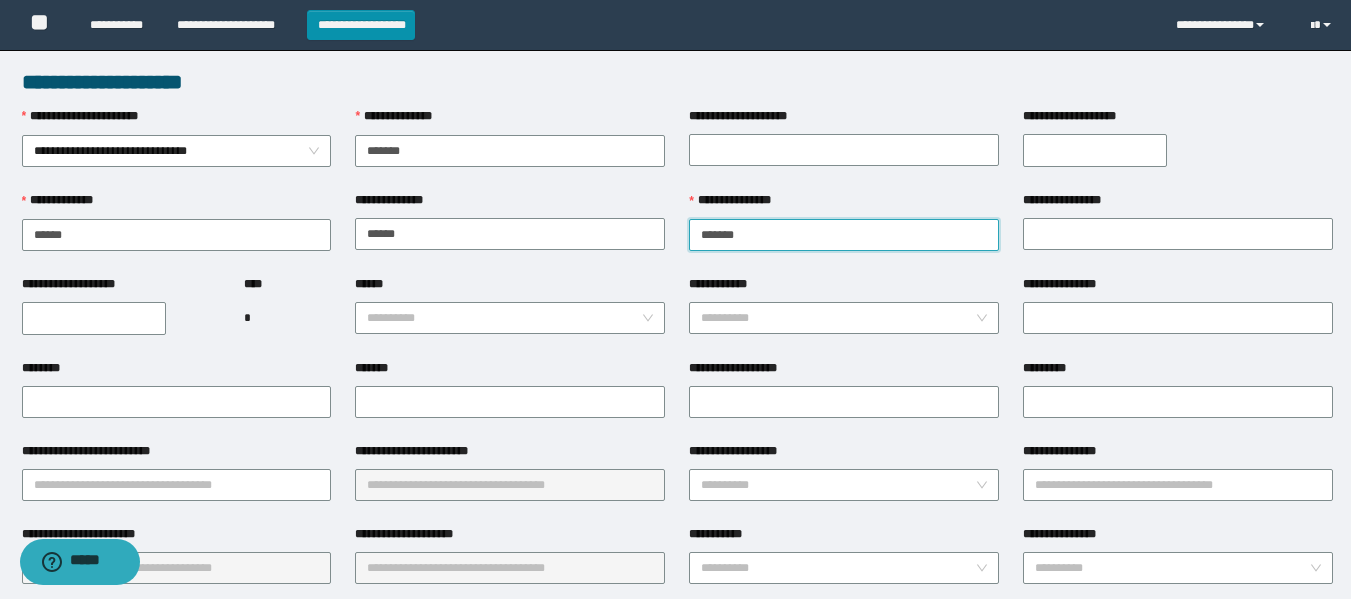type on "*******" 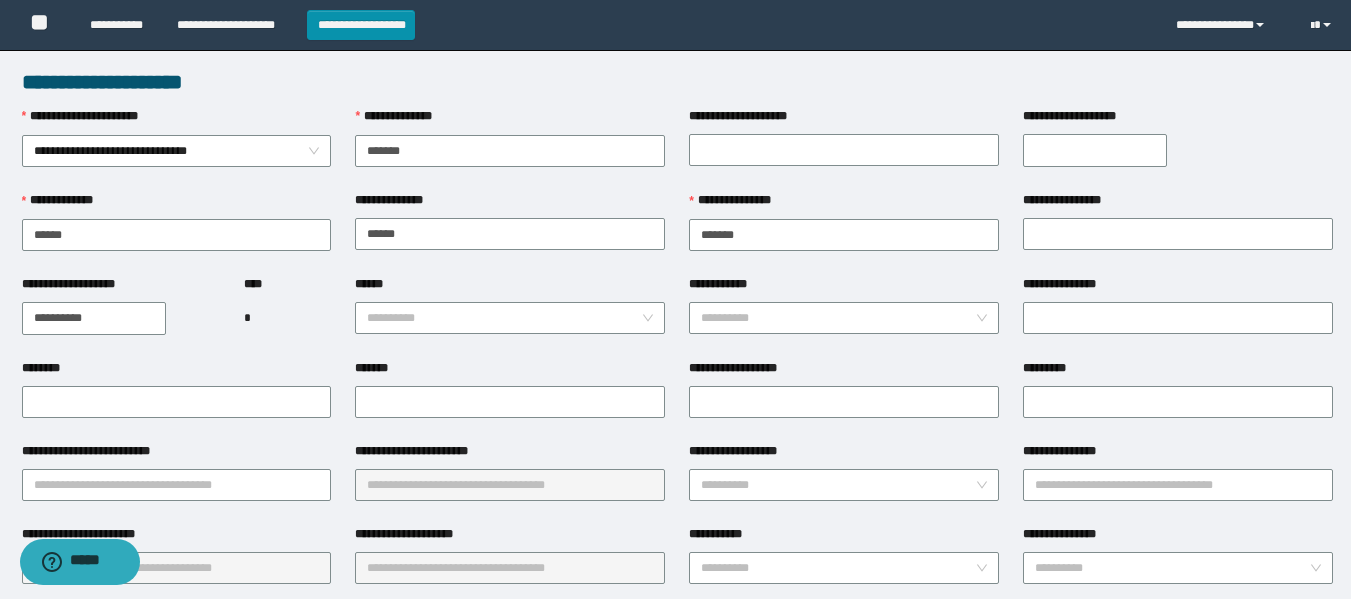 click on "**********" at bounding box center [94, 318] 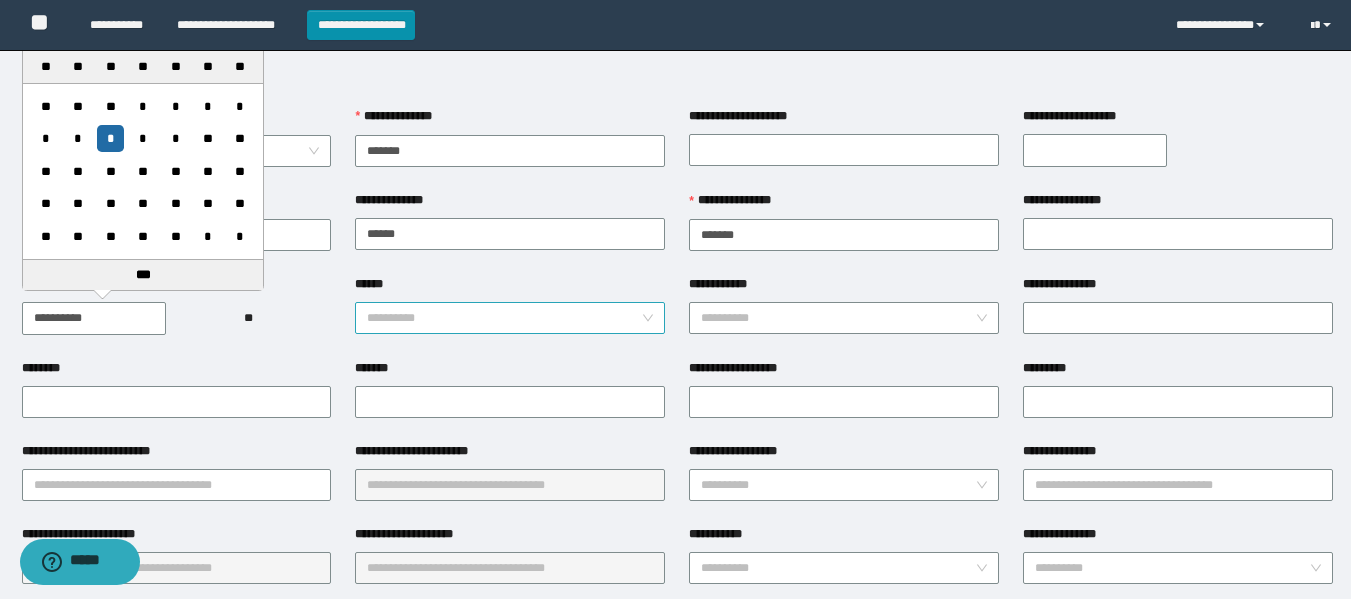 type on "**********" 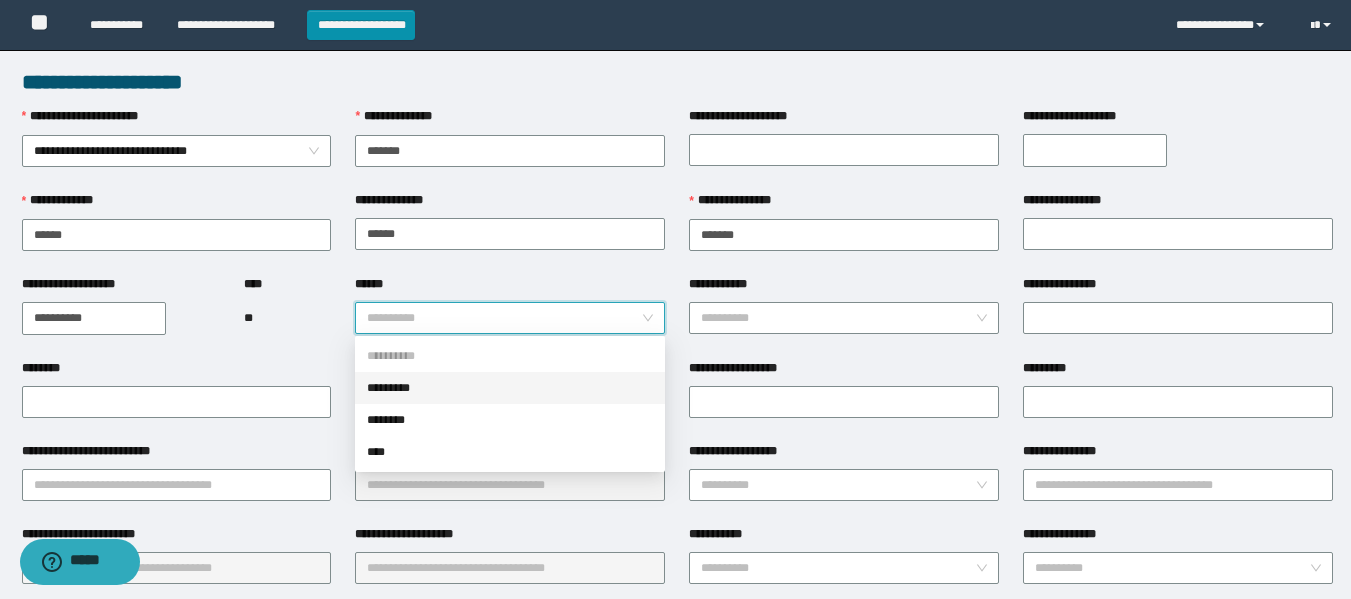 click on "*********" at bounding box center (510, 388) 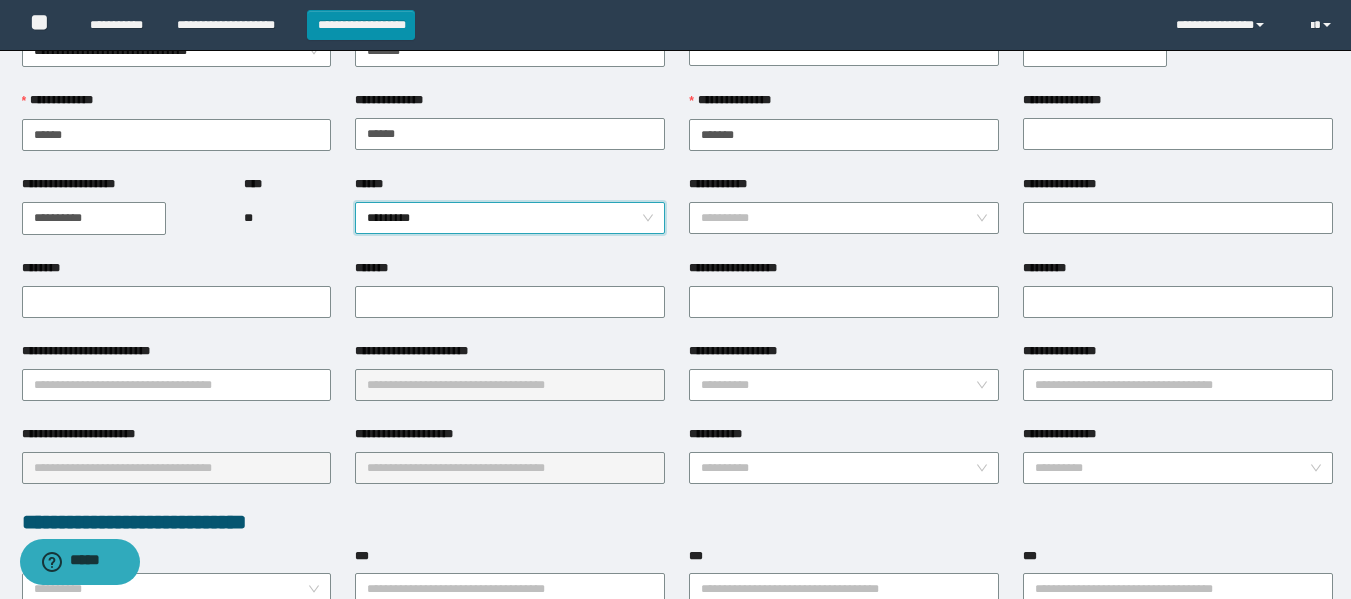 scroll, scrollTop: 200, scrollLeft: 0, axis: vertical 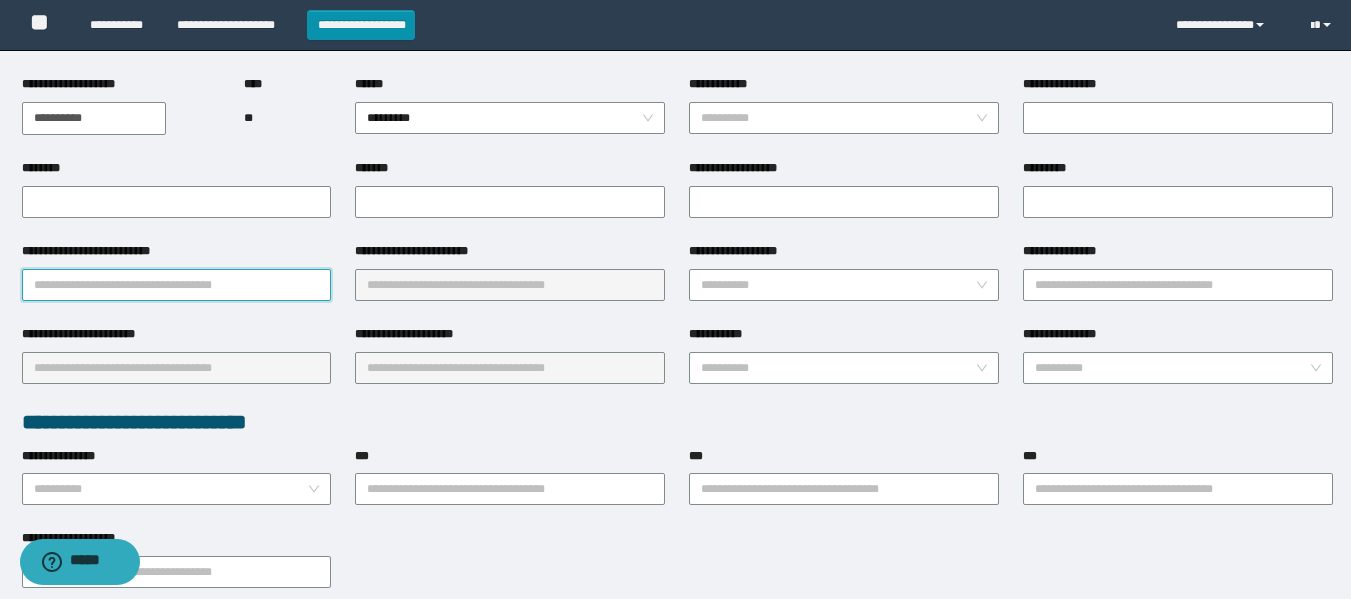 click on "**********" at bounding box center [177, 285] 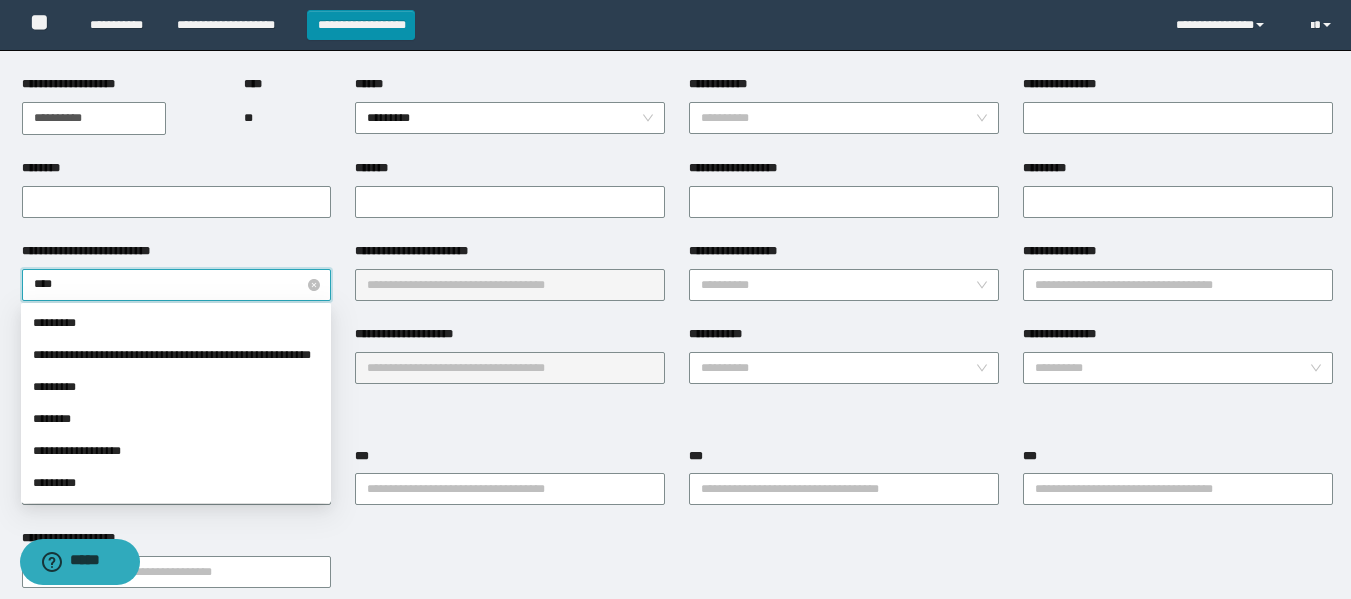 type on "*****" 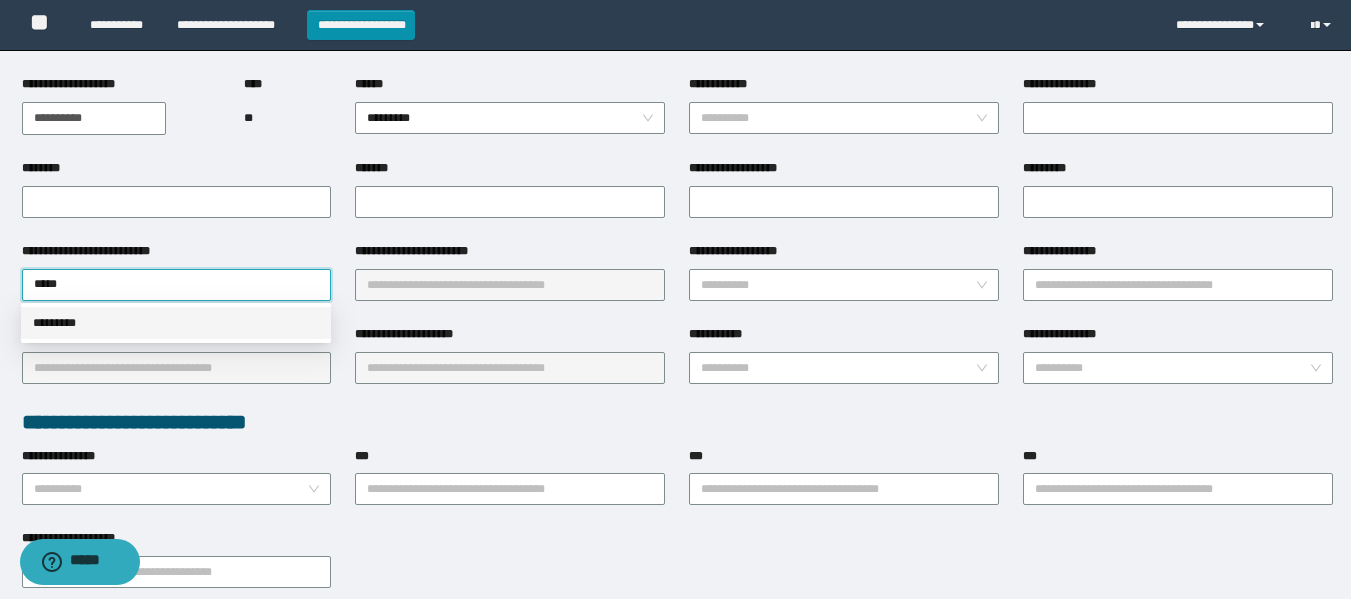 click on "*********" at bounding box center (176, 323) 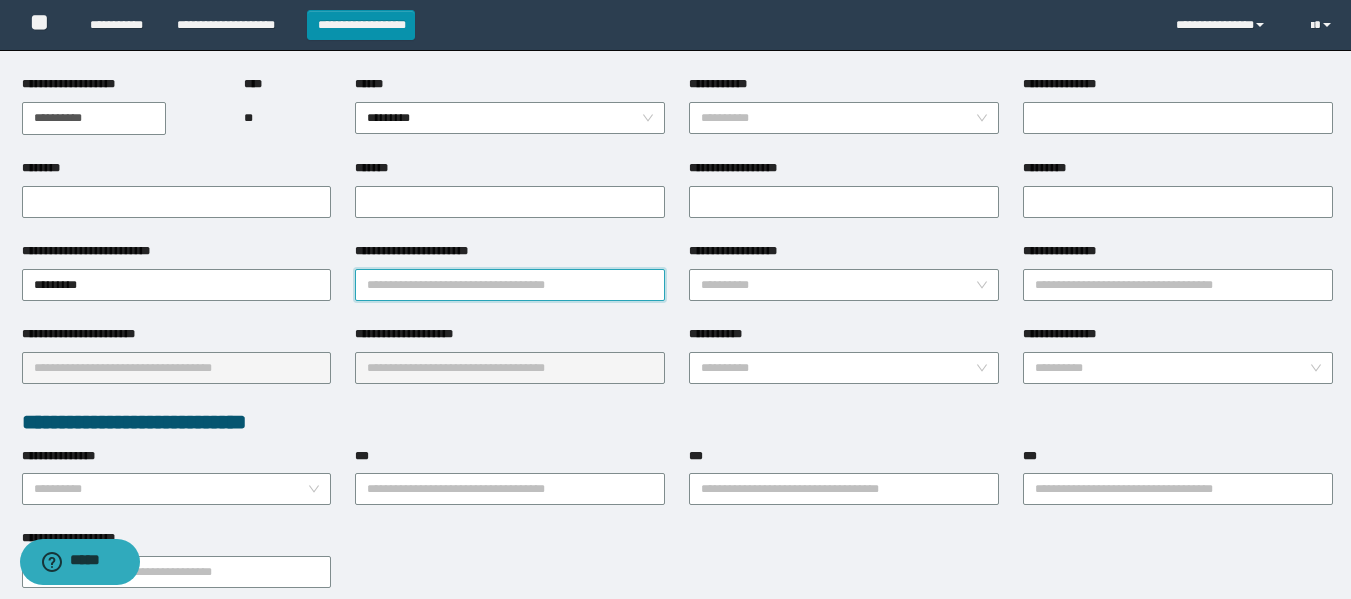 click on "**********" at bounding box center (510, 285) 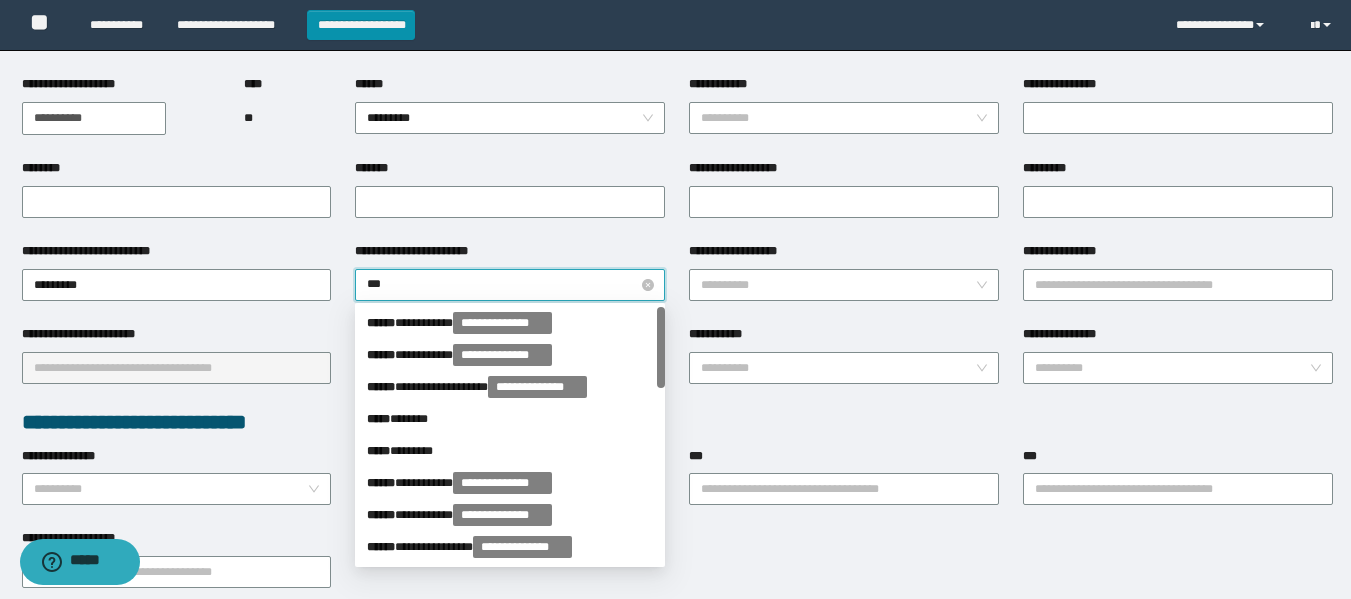 type on "****" 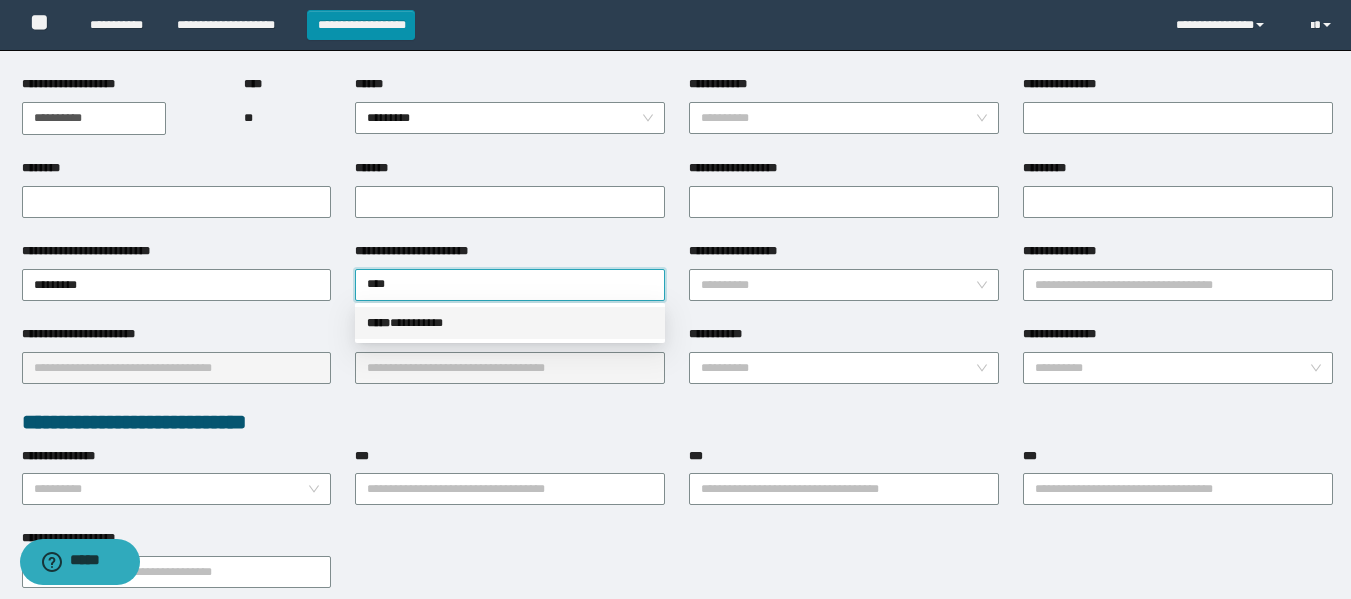 click on "***** * ********" at bounding box center [510, 323] 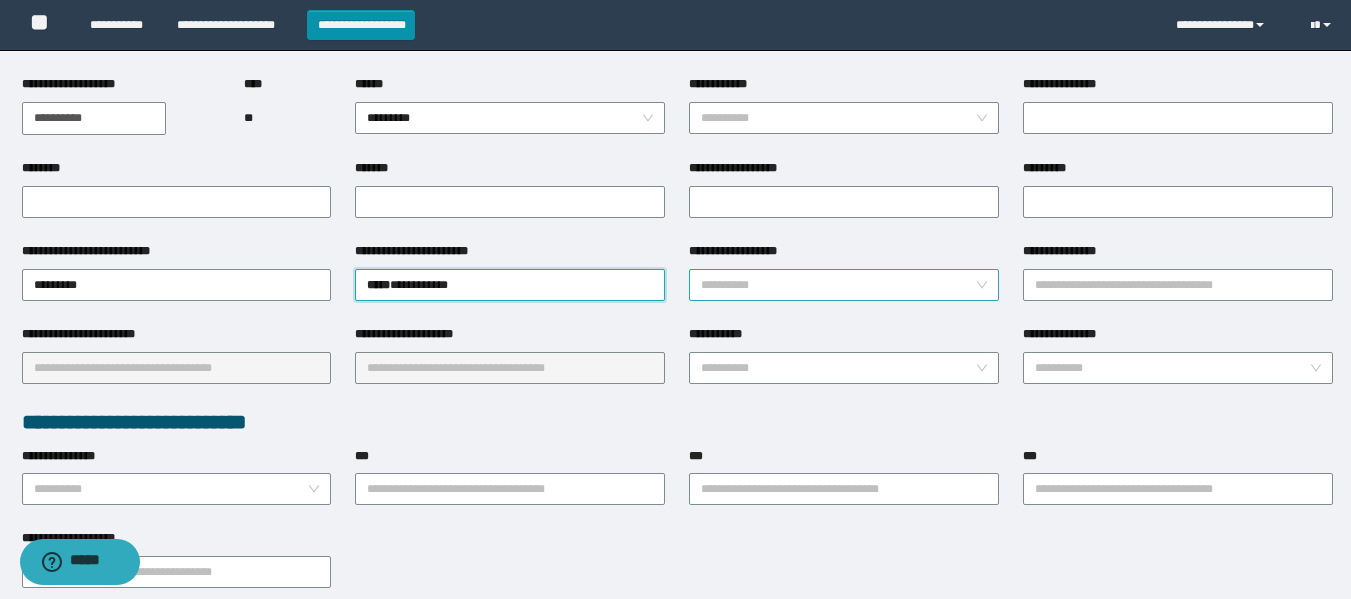 click on "**********" at bounding box center (838, 285) 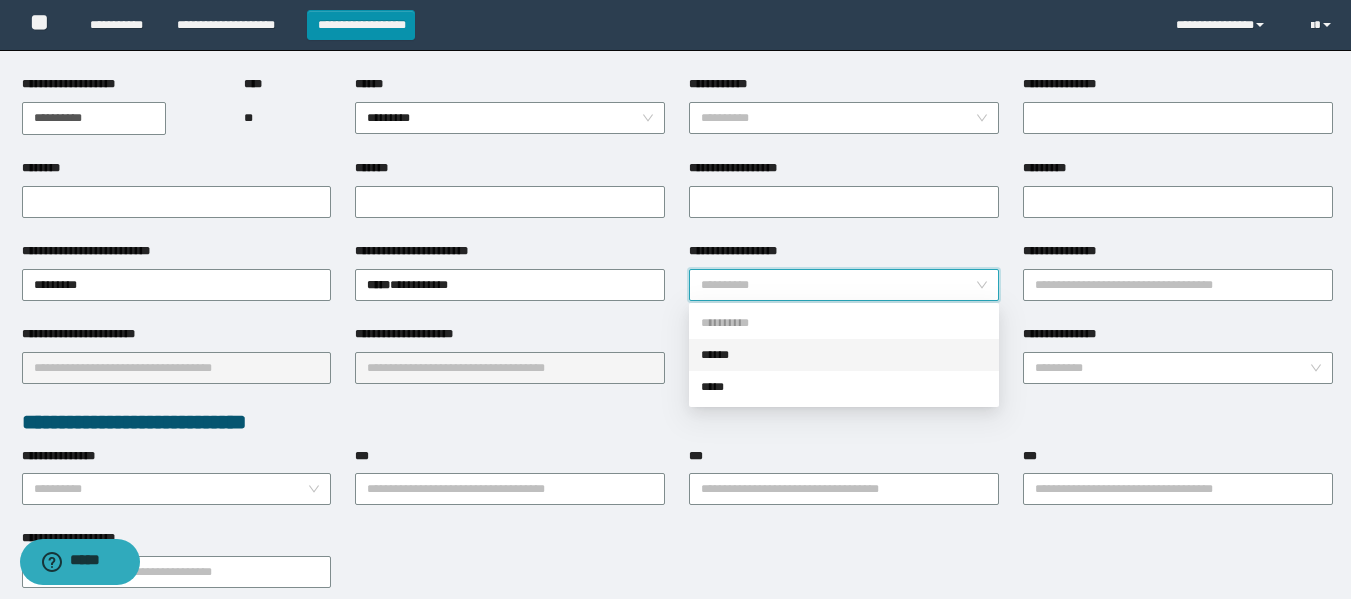 click on "******" at bounding box center [844, 355] 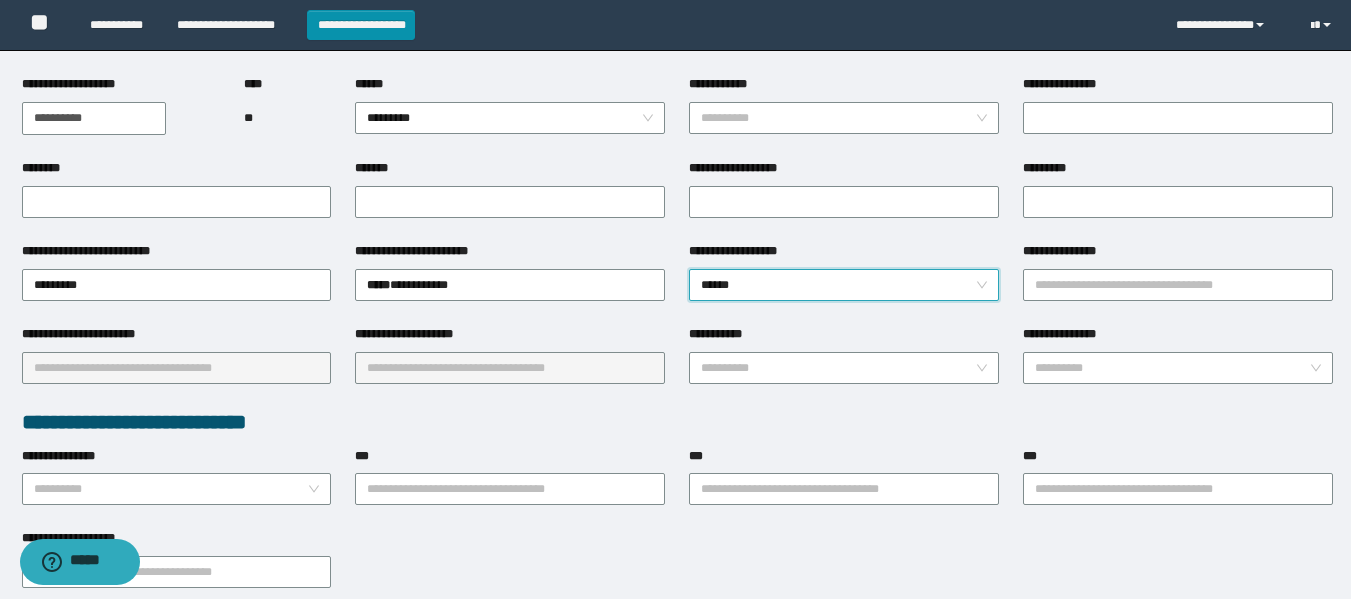 click on "**********" at bounding box center (1178, 255) 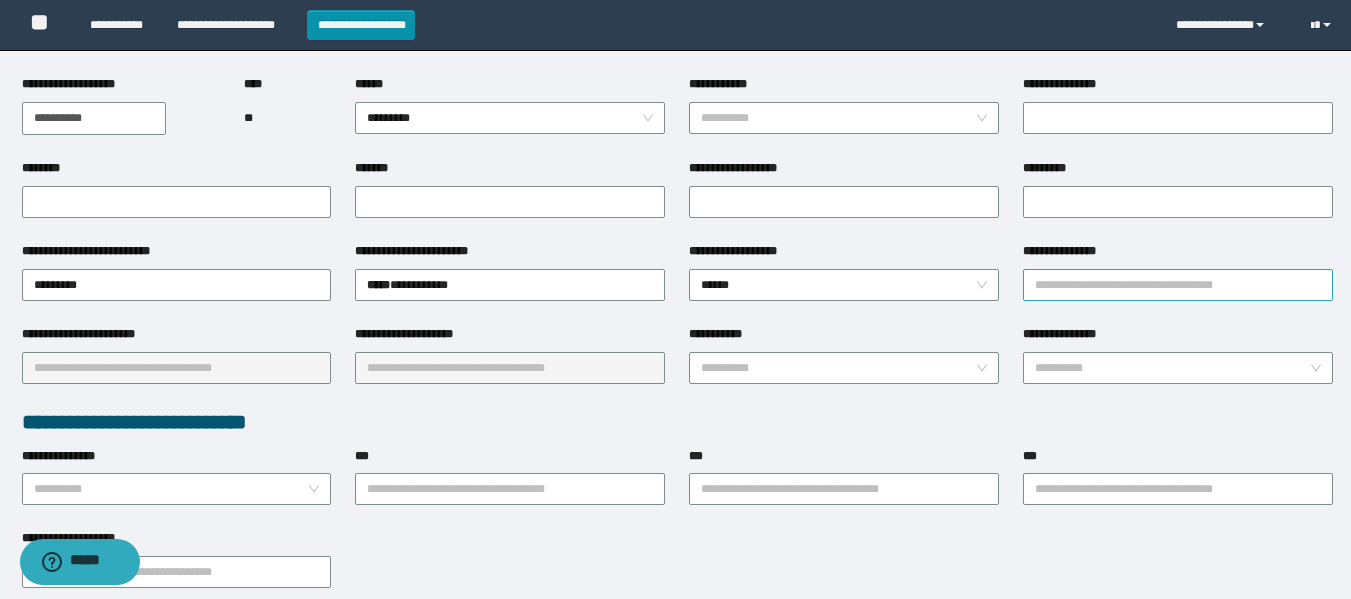 click on "**********" at bounding box center (1178, 285) 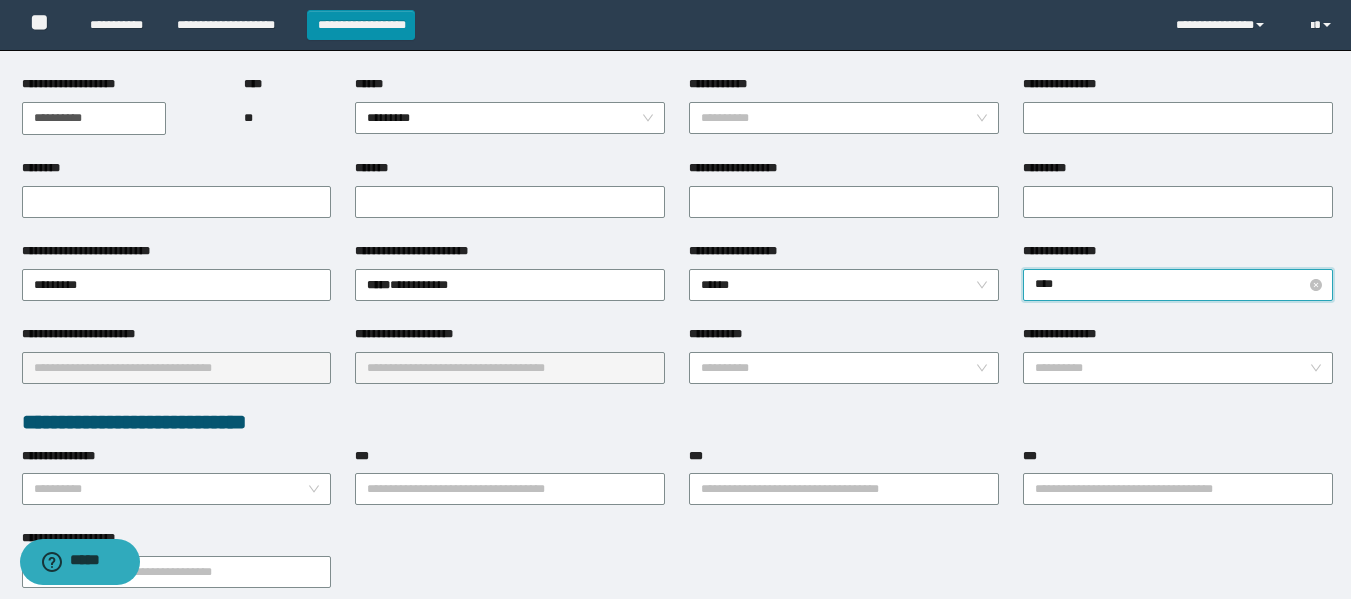 type on "*****" 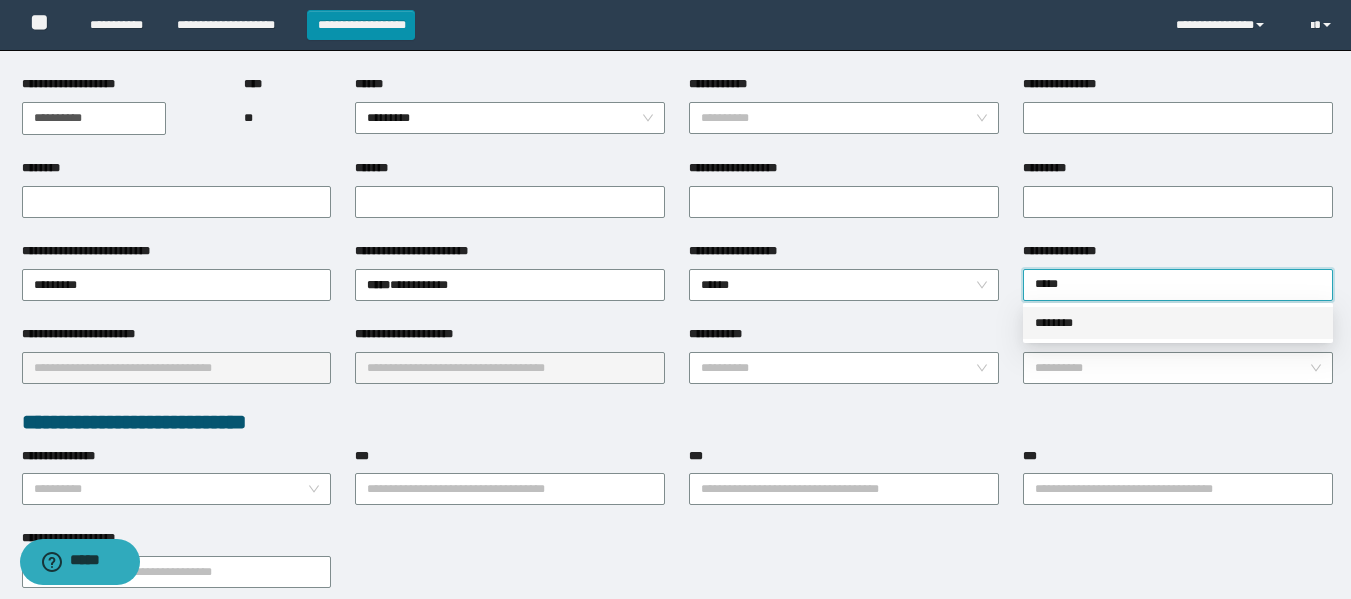 click on "********" at bounding box center (1178, 323) 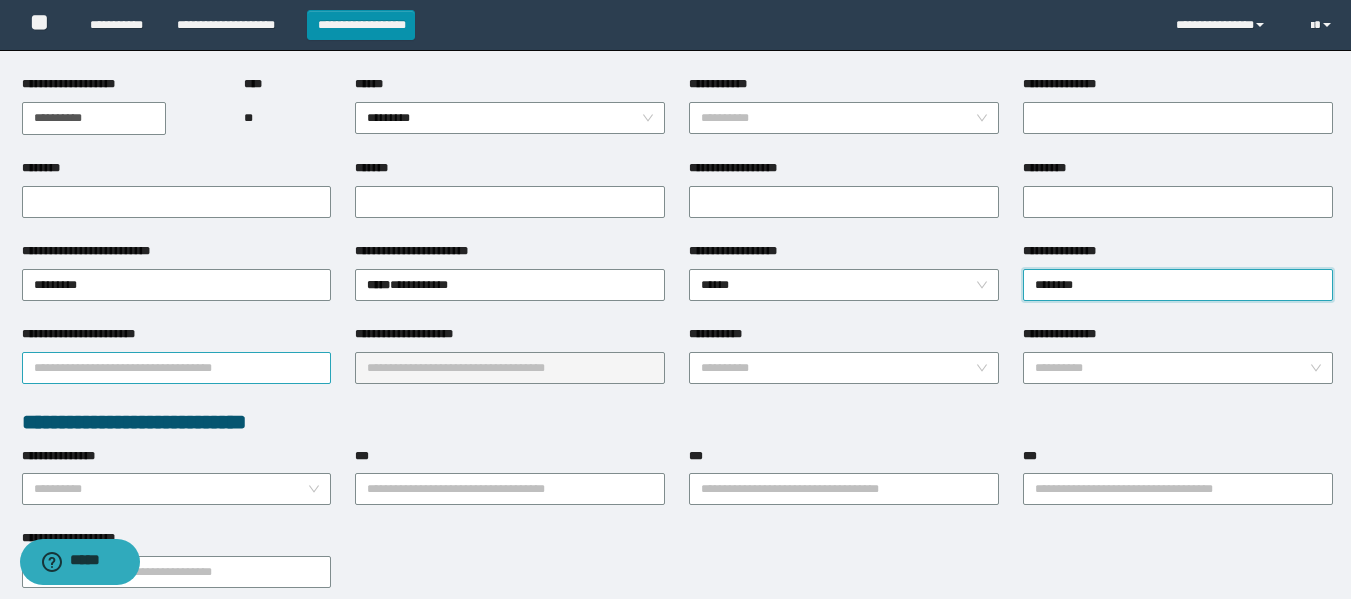 click on "**********" at bounding box center [177, 368] 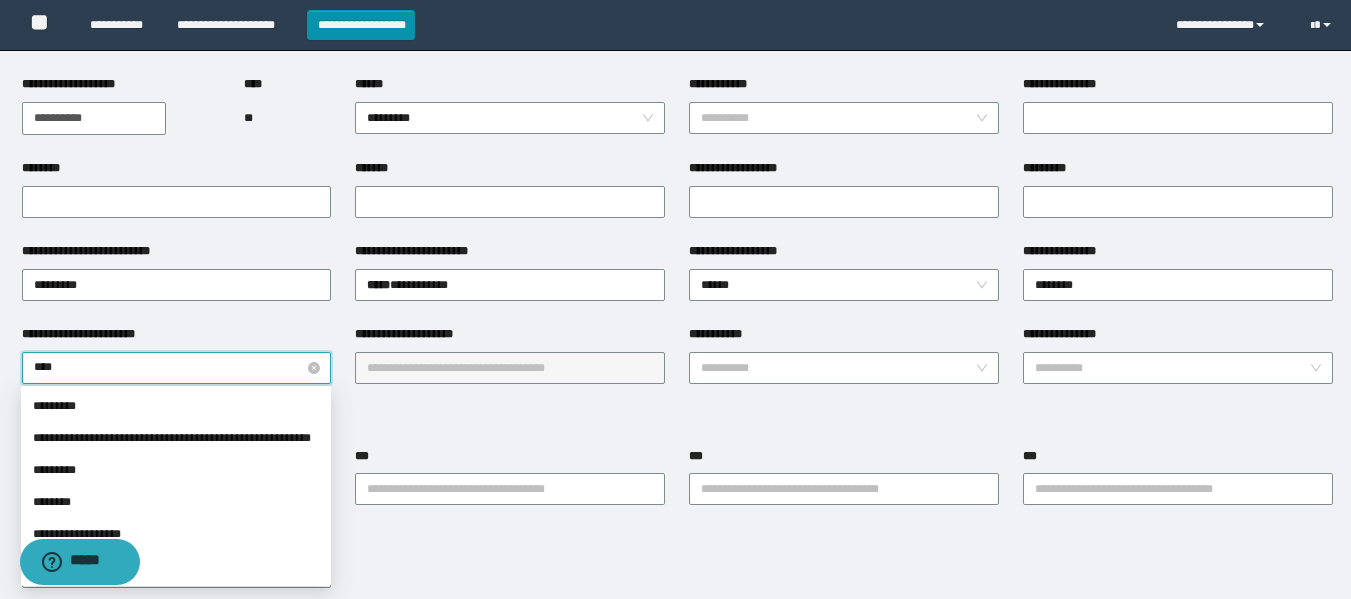 type on "*****" 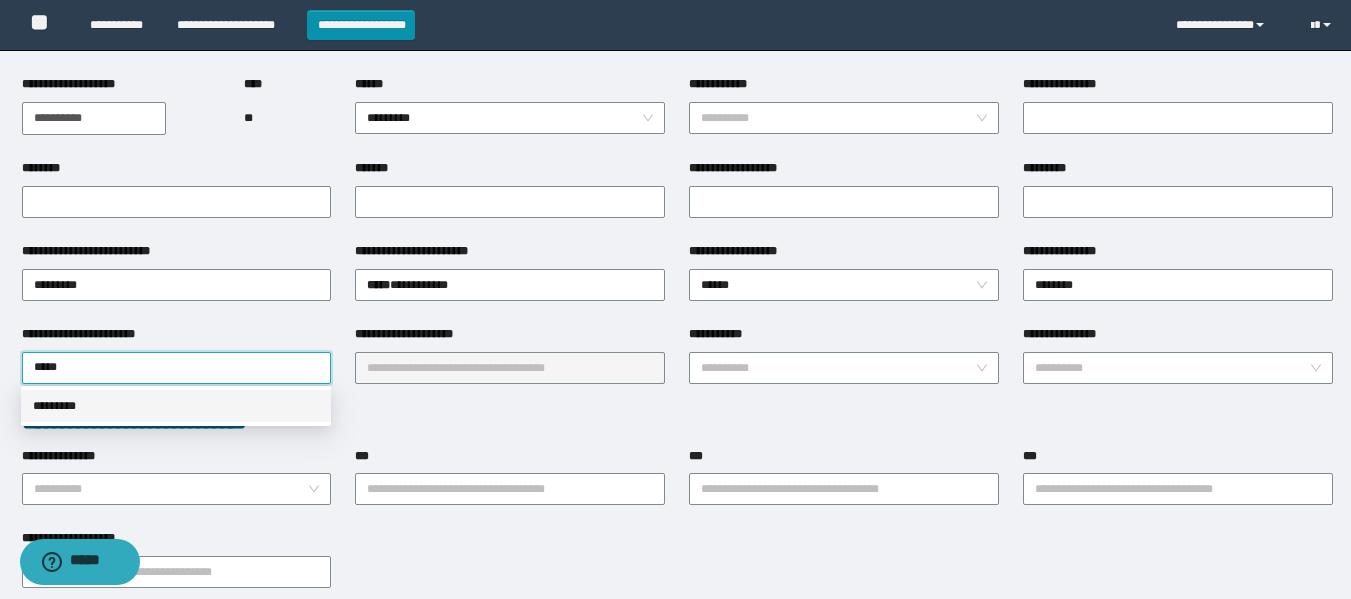 click on "*********" at bounding box center [176, 406] 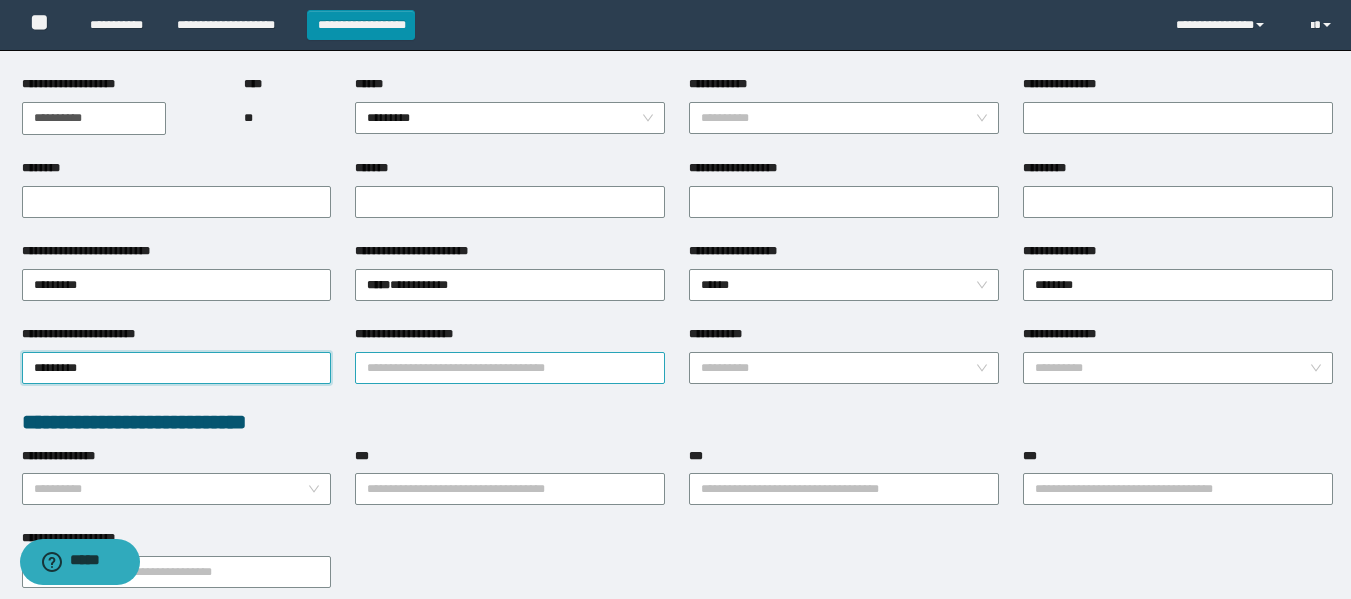 click on "**********" at bounding box center (510, 368) 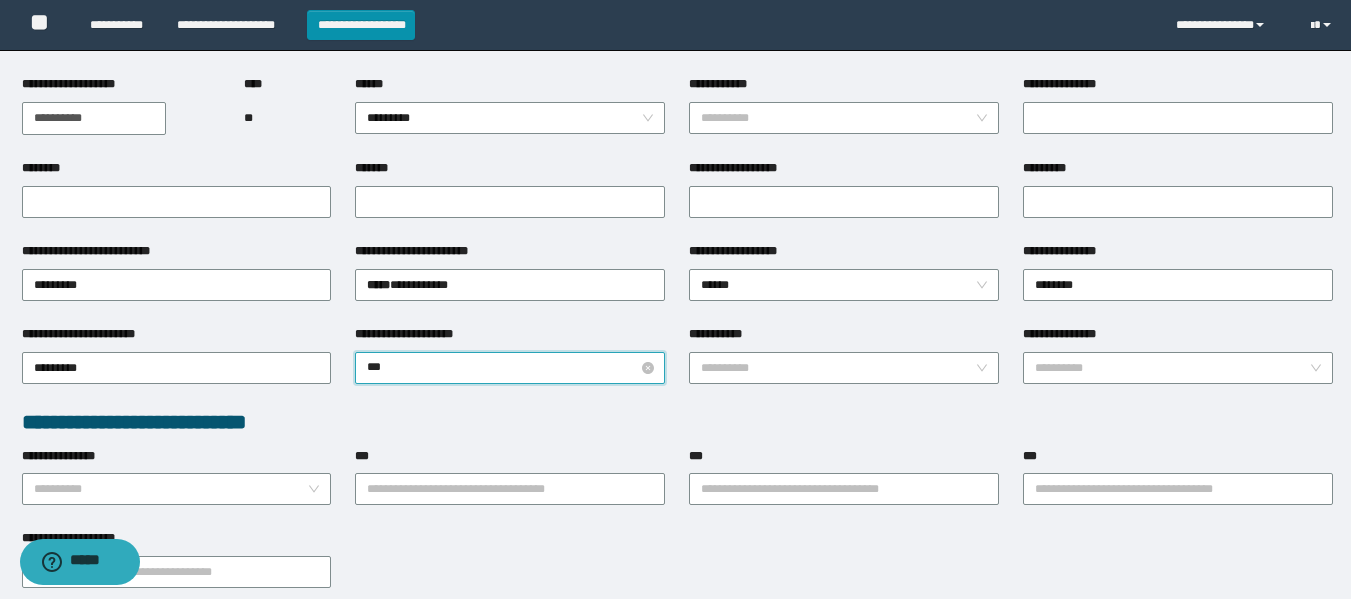 type on "****" 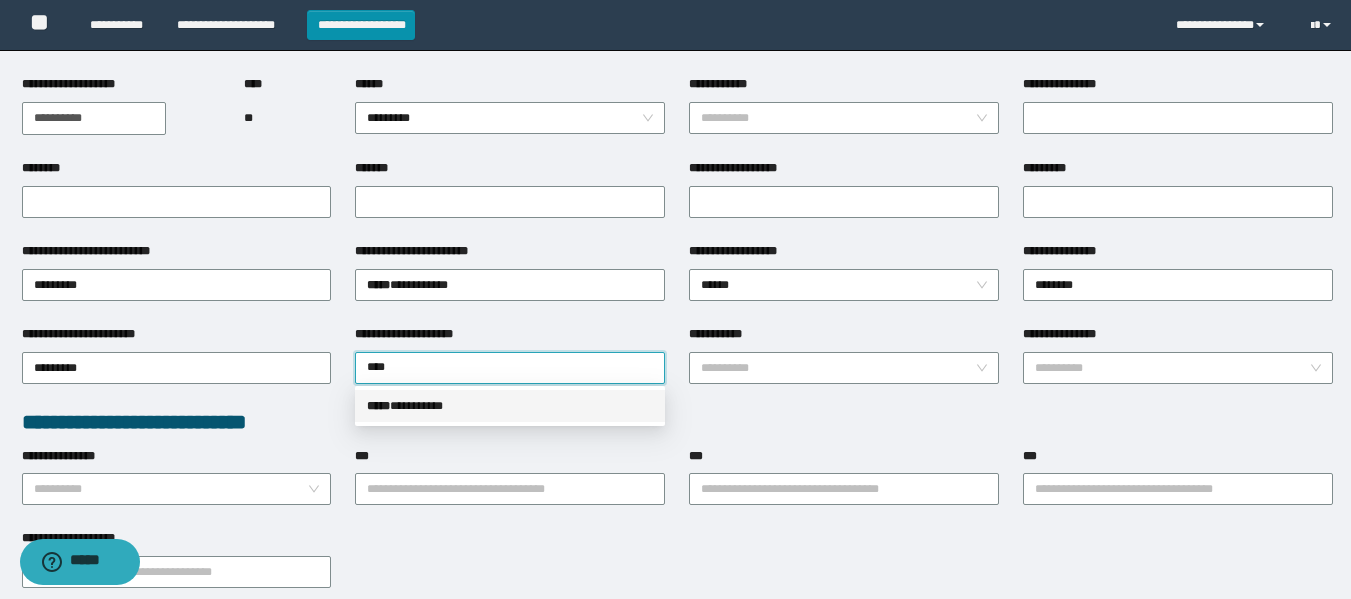 click on "***** * ********" at bounding box center [510, 406] 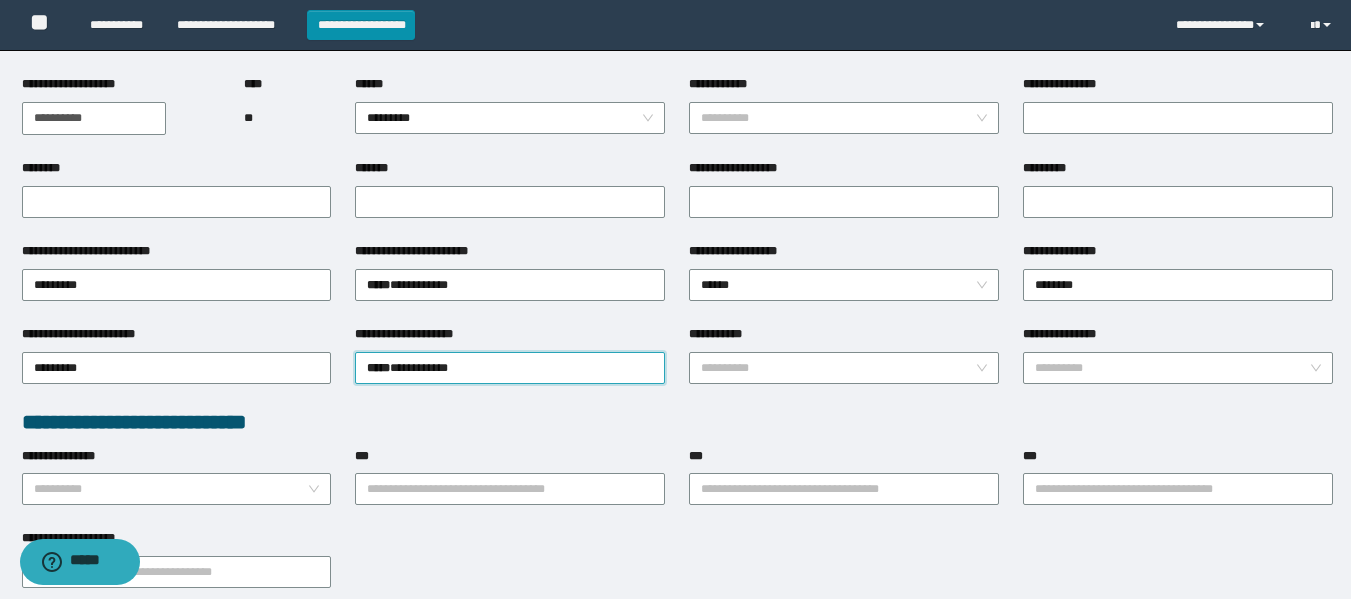 scroll, scrollTop: 300, scrollLeft: 0, axis: vertical 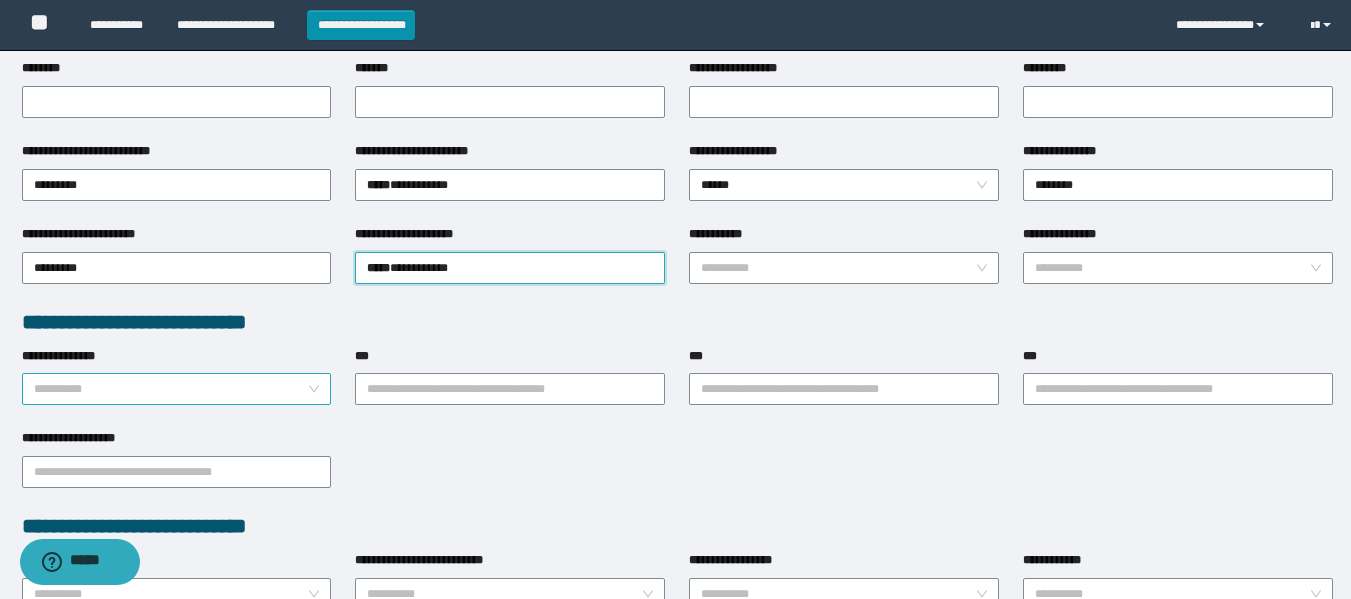 click on "**********" at bounding box center (171, 389) 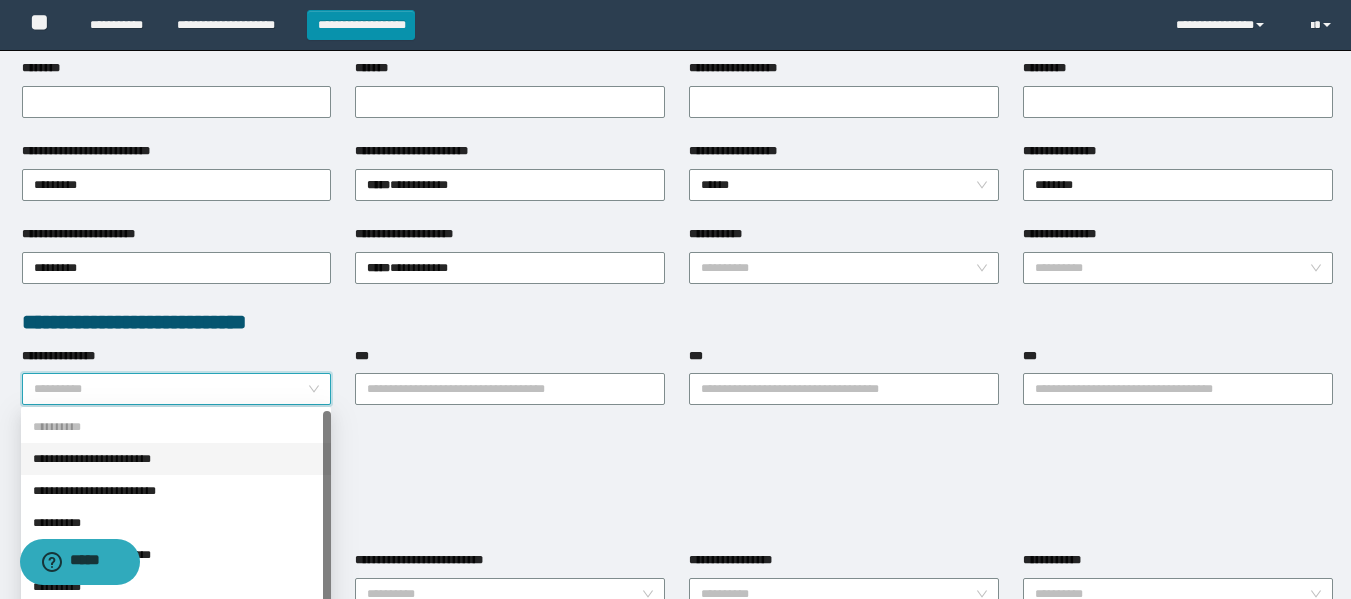 click on "**********" at bounding box center [176, 459] 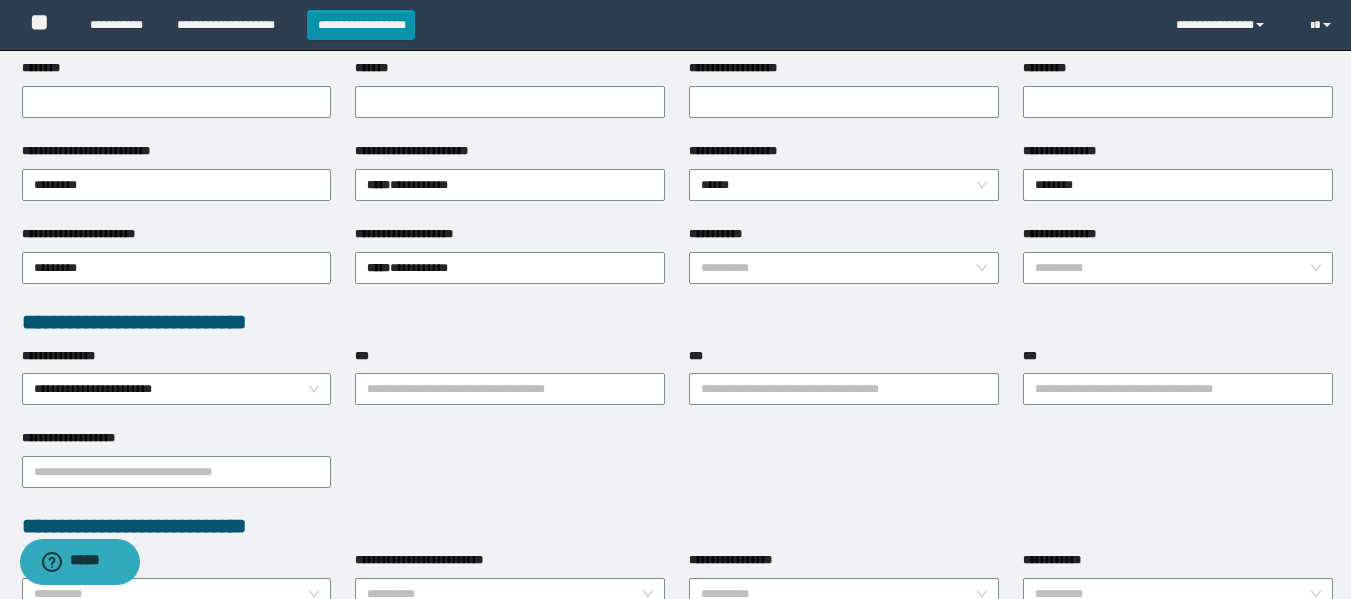 click on "**********" at bounding box center (677, 470) 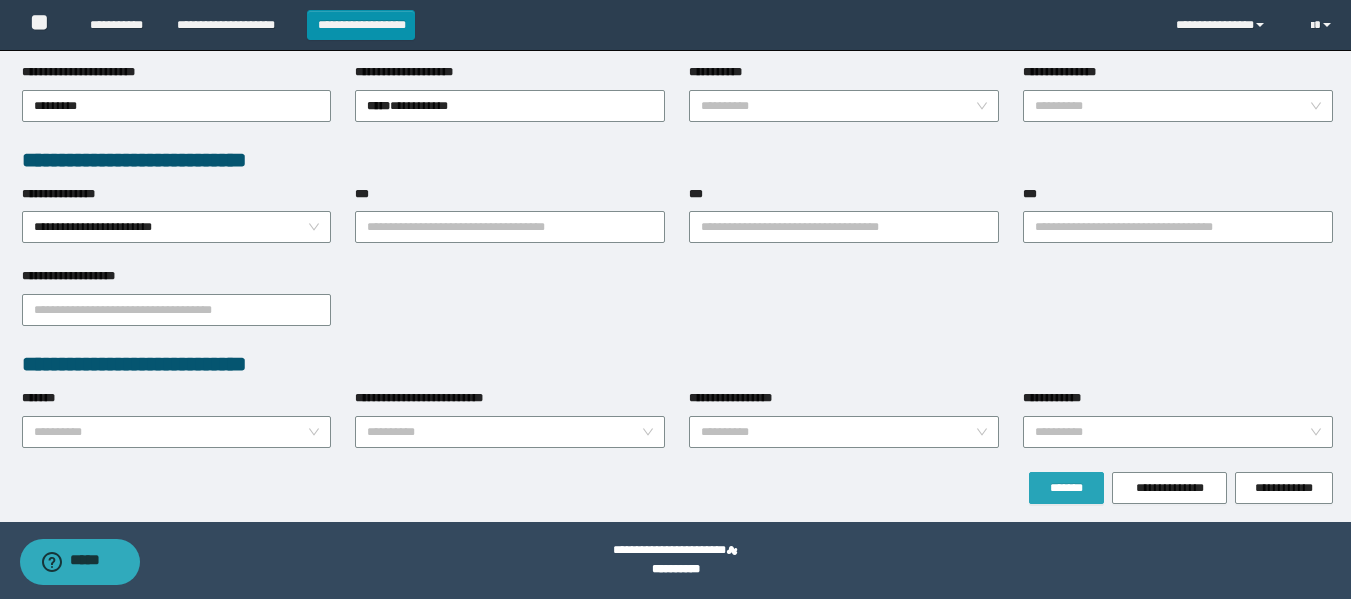 click on "*******" at bounding box center [1066, 488] 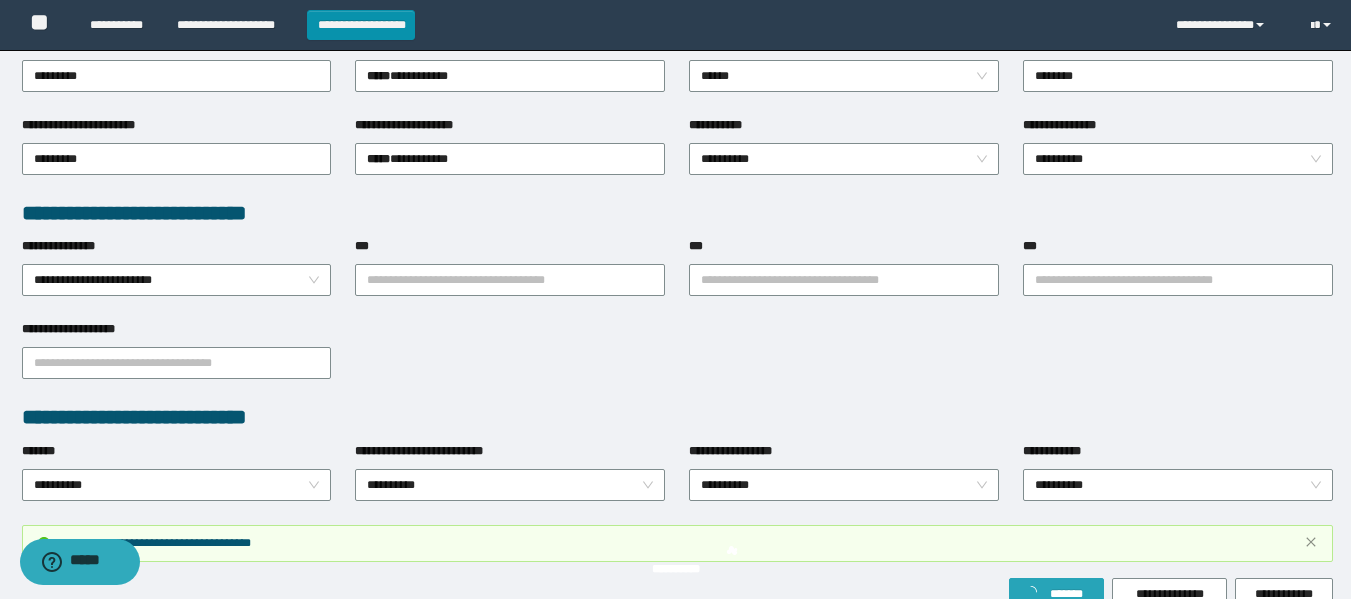 scroll, scrollTop: 514, scrollLeft: 0, axis: vertical 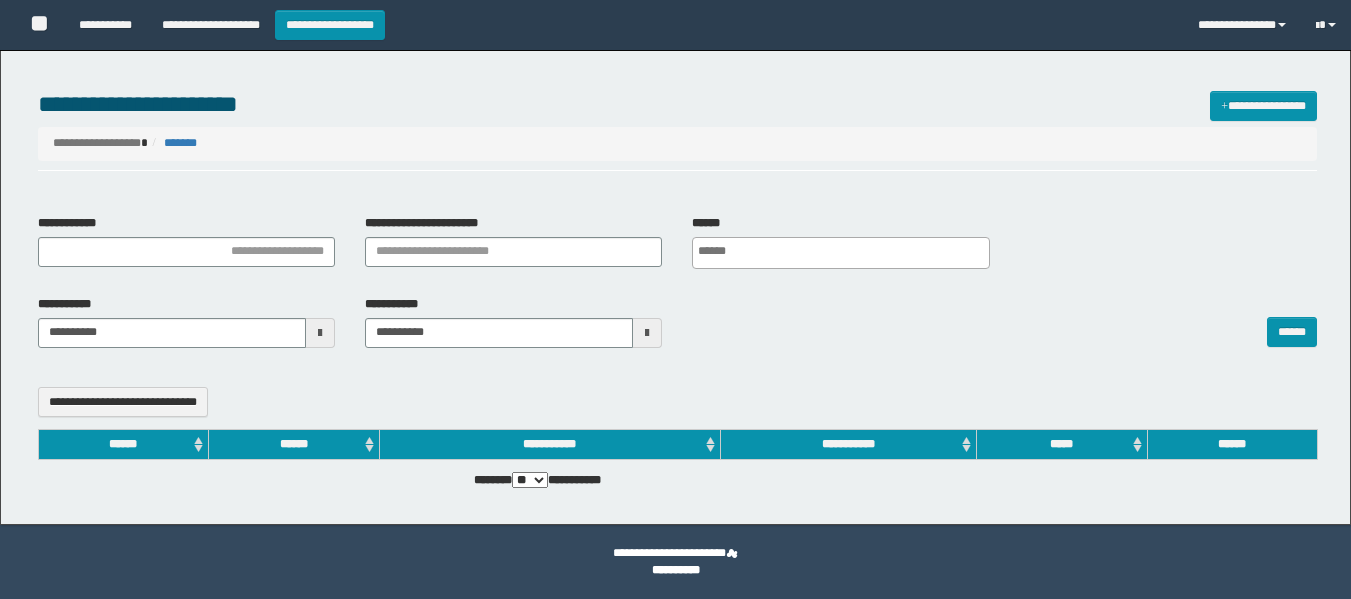 select 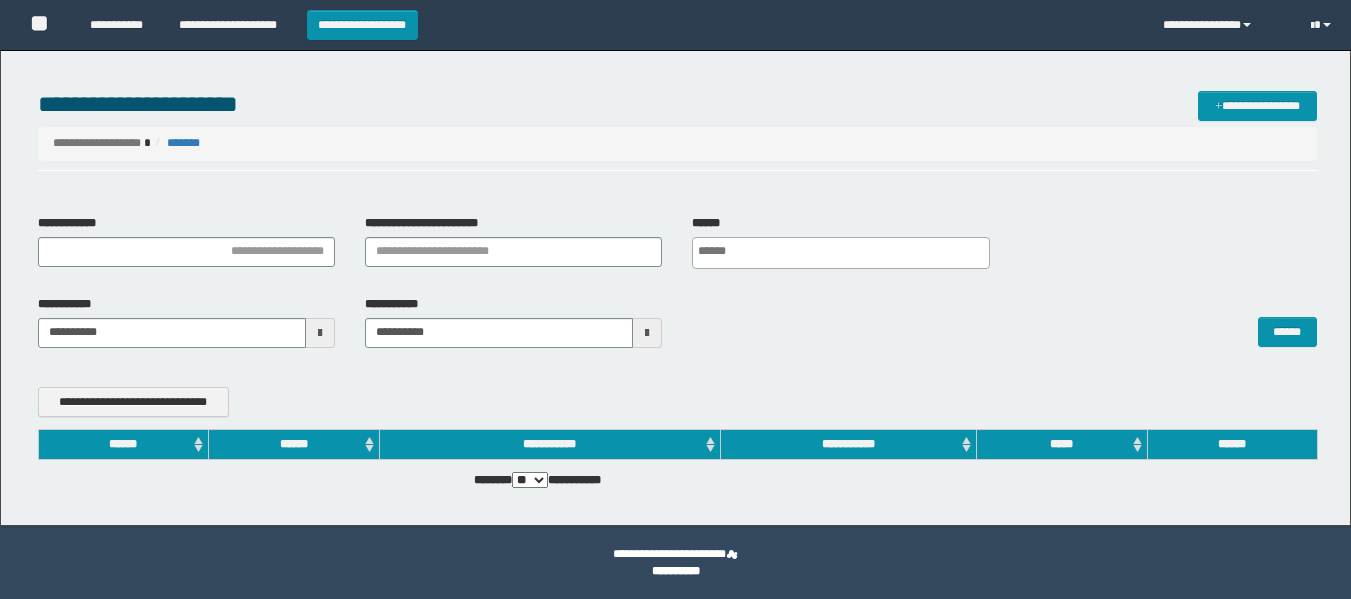 scroll, scrollTop: 0, scrollLeft: 0, axis: both 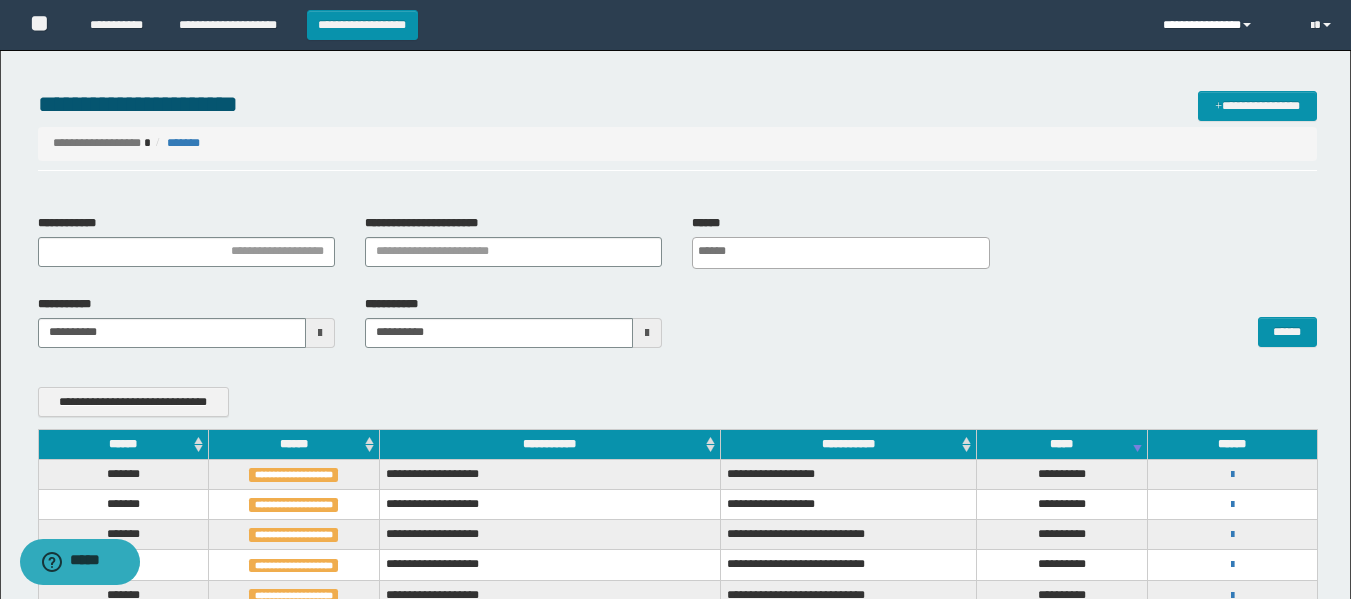 click on "**********" at bounding box center [1222, 25] 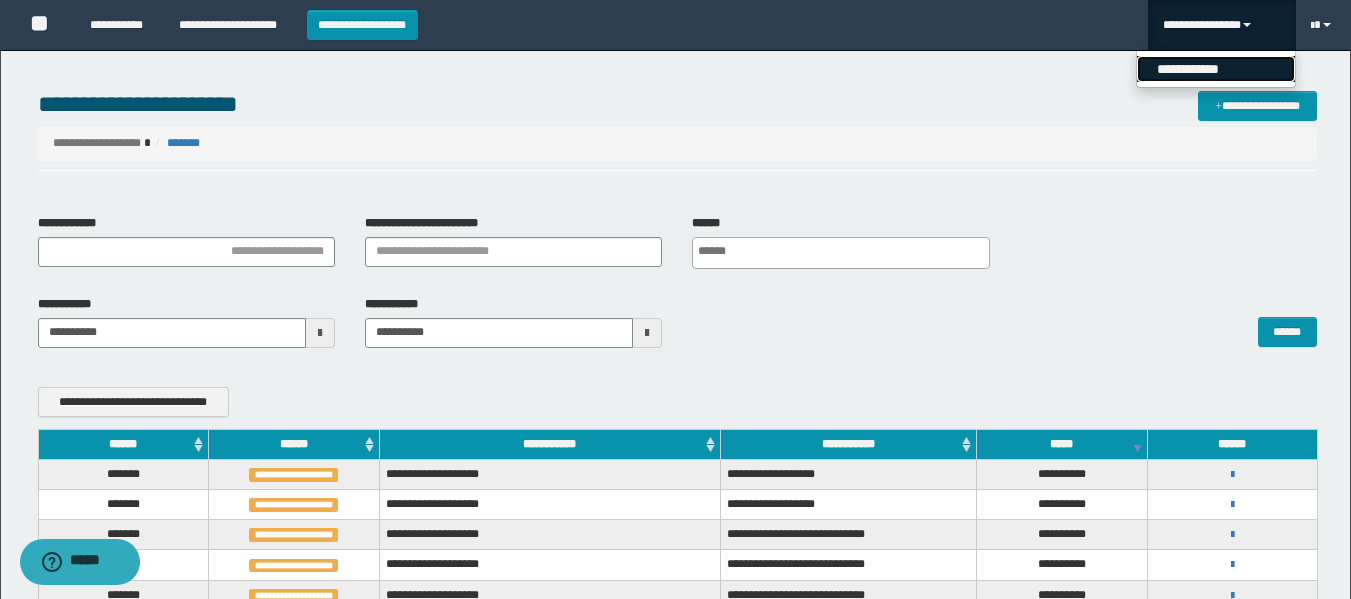 click on "**********" at bounding box center (1216, 69) 